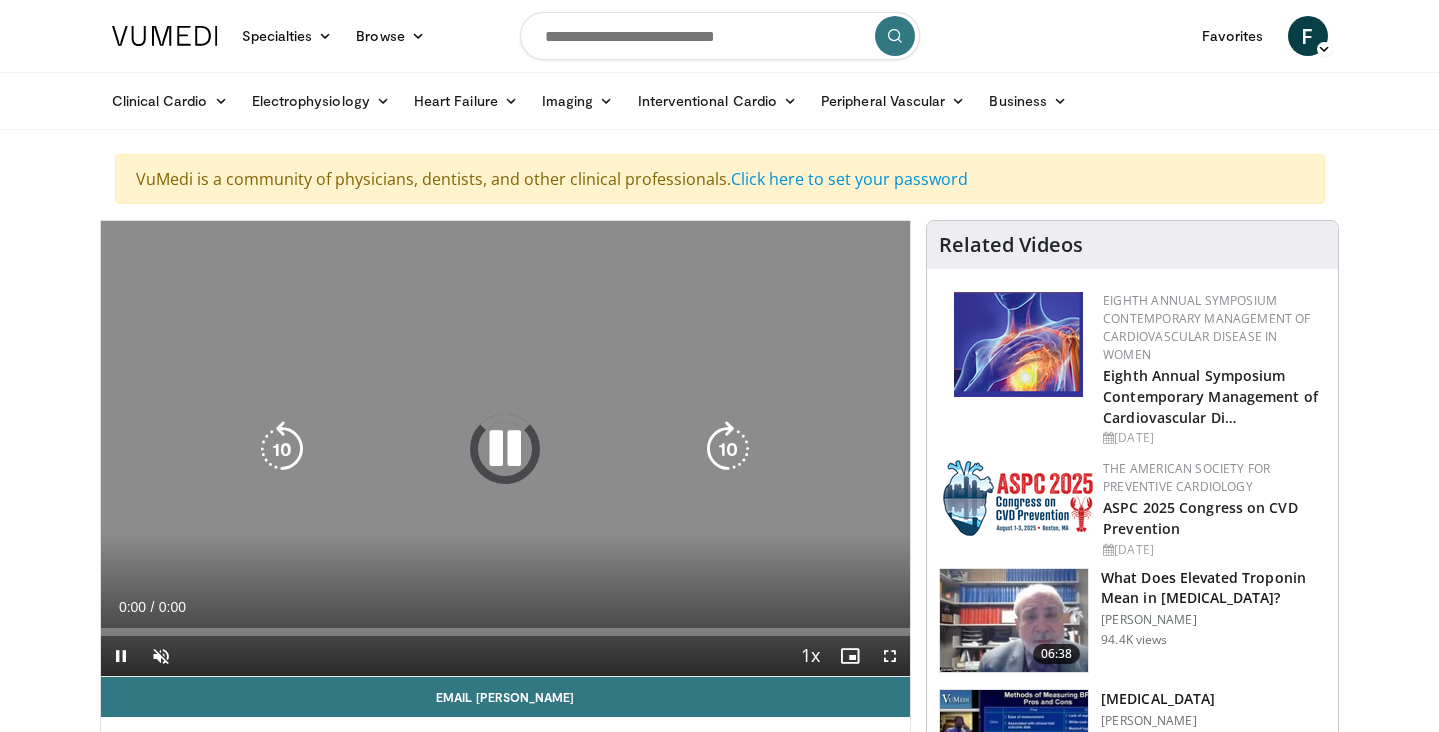 scroll, scrollTop: 50, scrollLeft: 0, axis: vertical 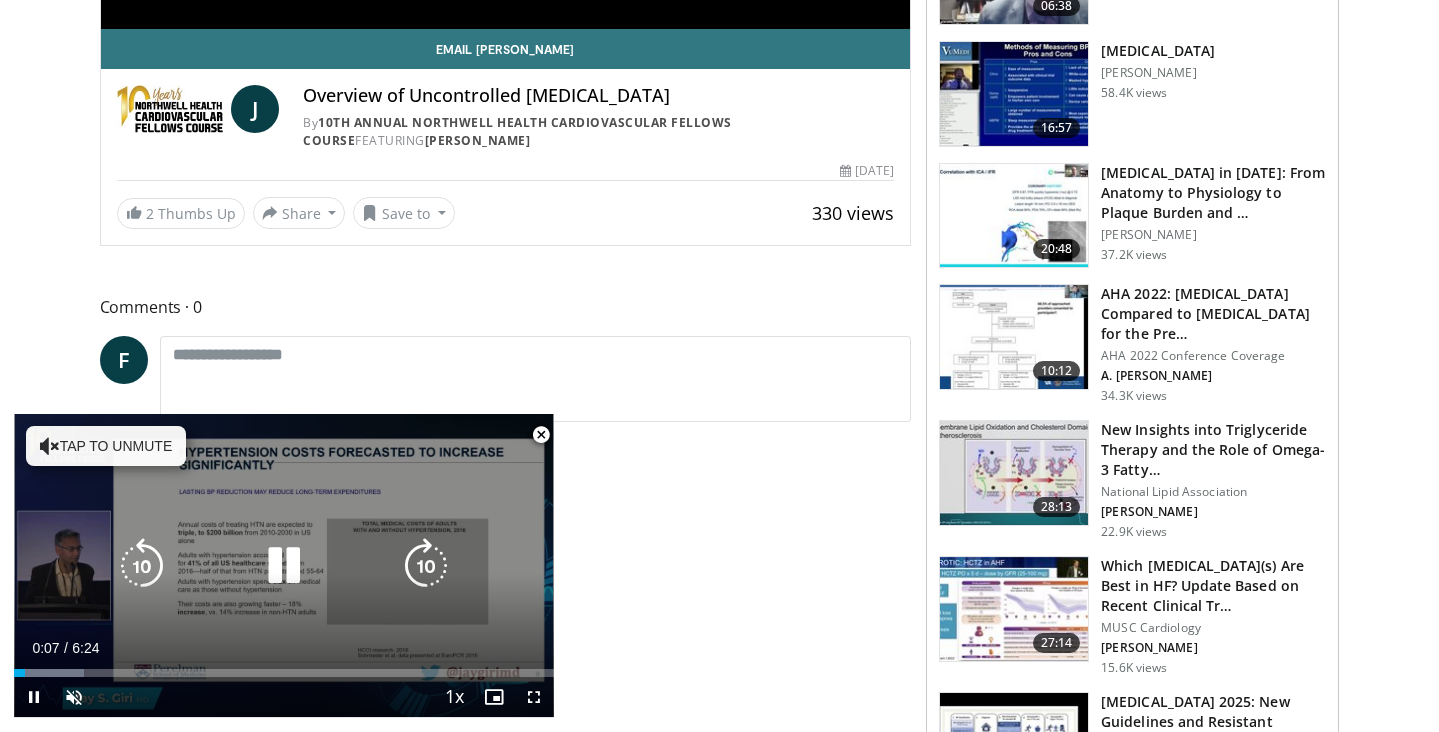 click at bounding box center [426, 566] 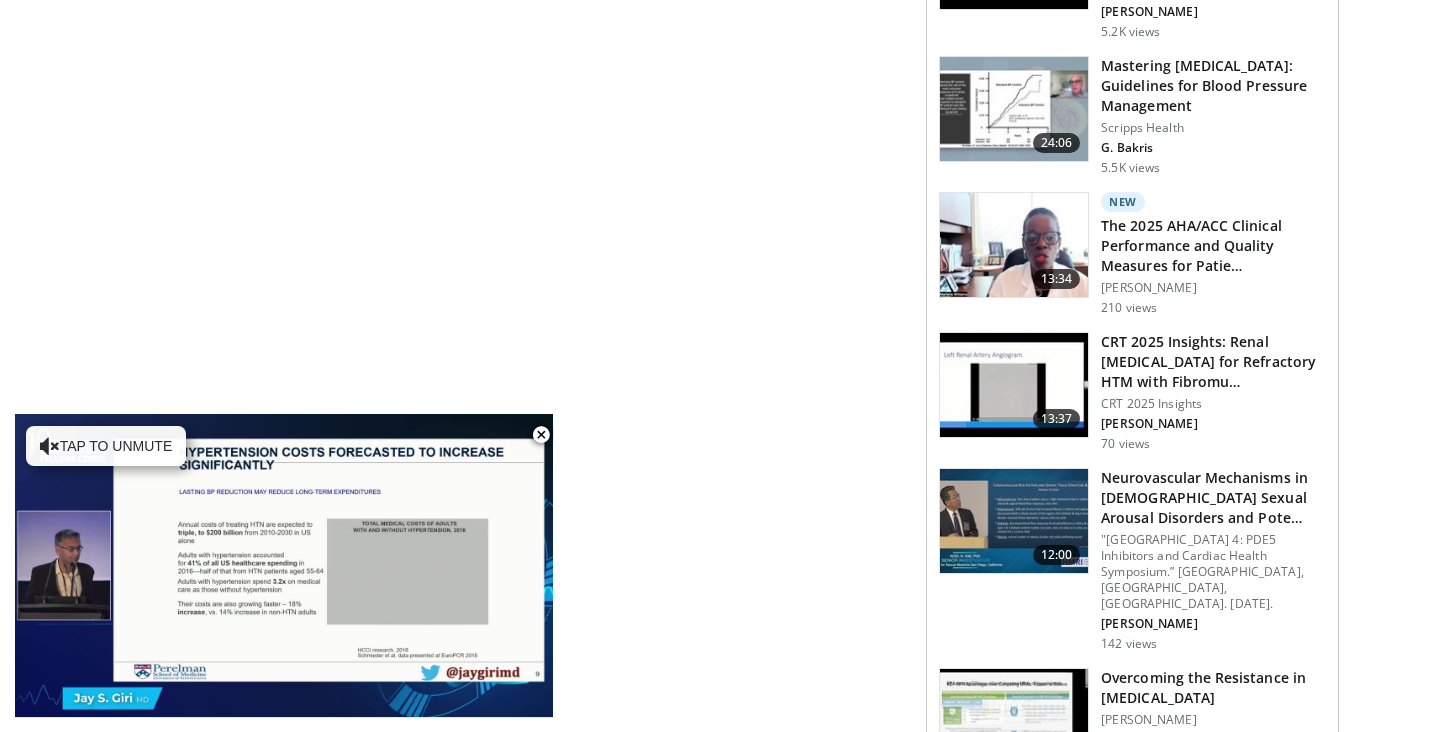 scroll, scrollTop: 2373, scrollLeft: 0, axis: vertical 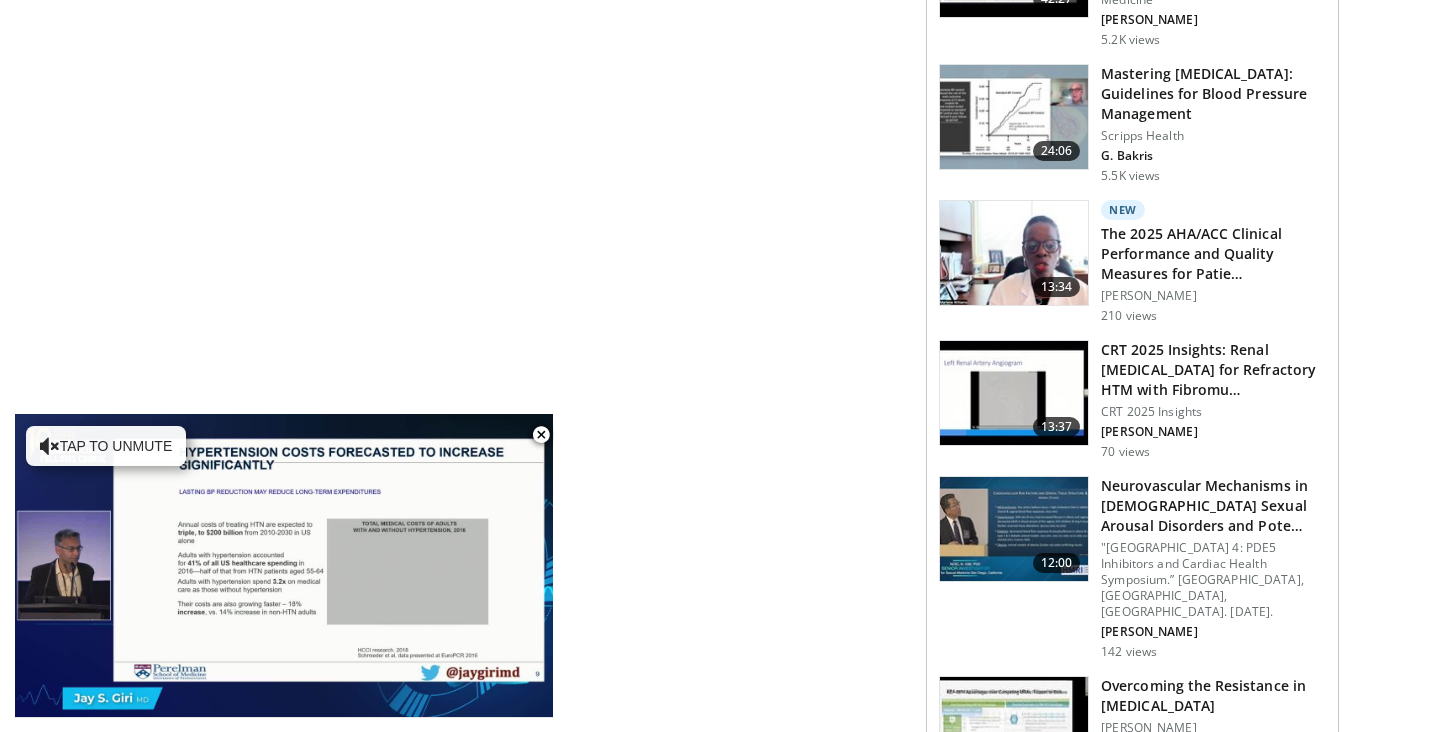 click at bounding box center (1014, 393) 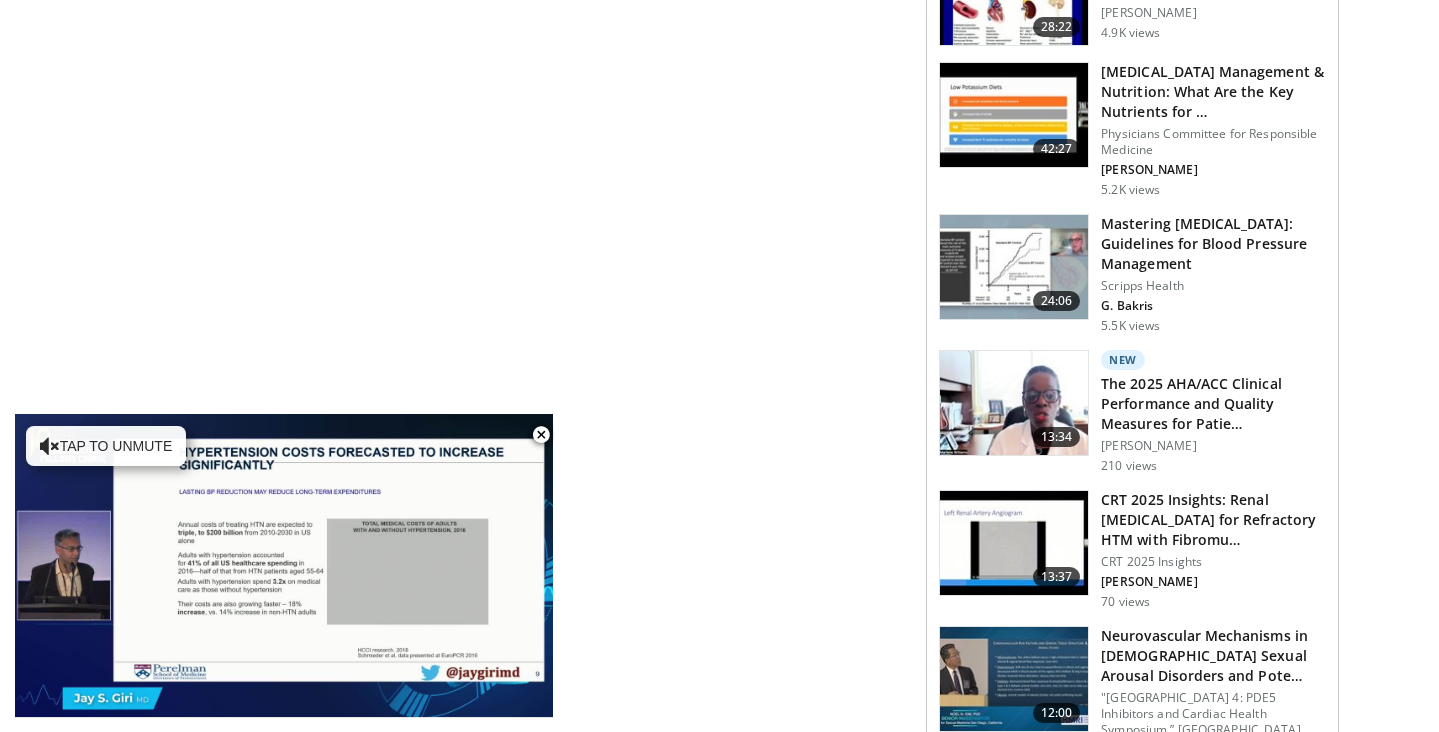scroll, scrollTop: 2221, scrollLeft: 0, axis: vertical 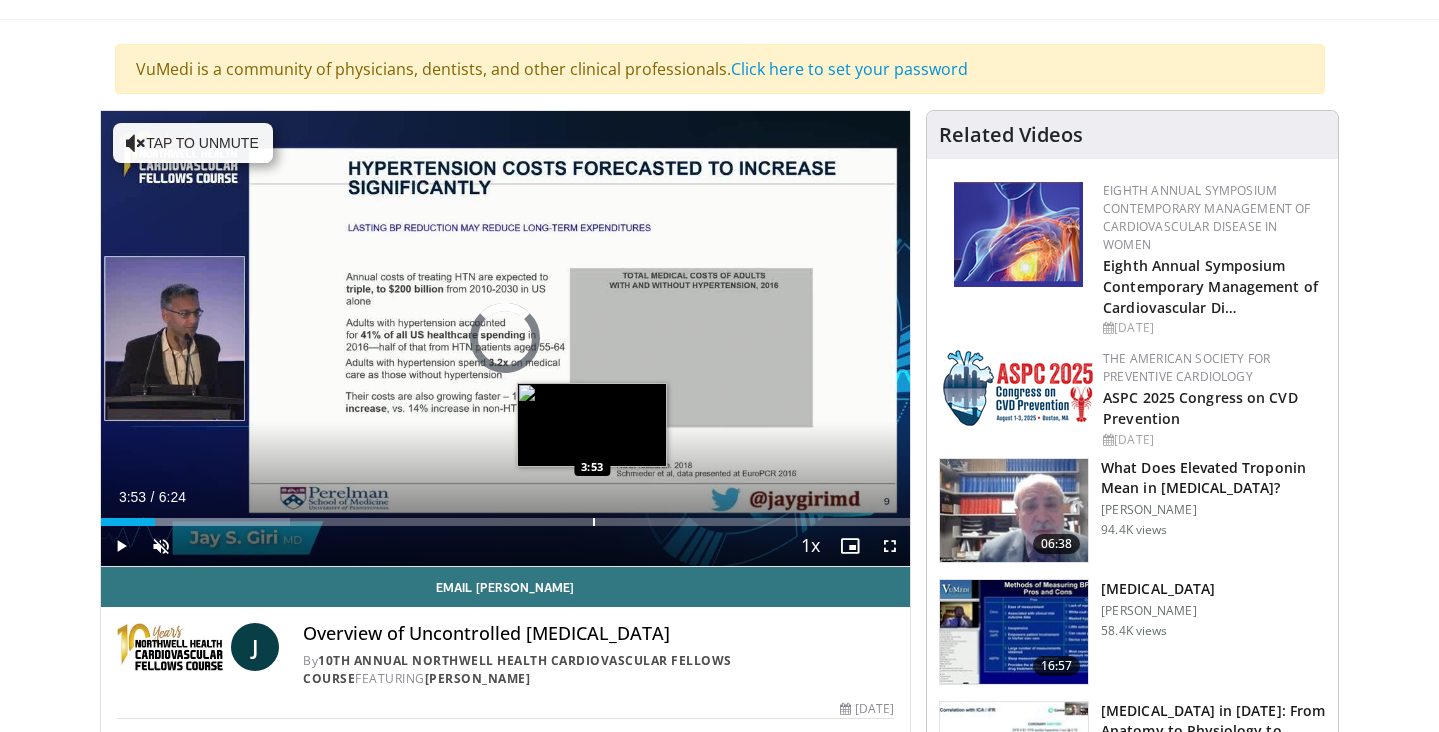 click at bounding box center (594, 522) 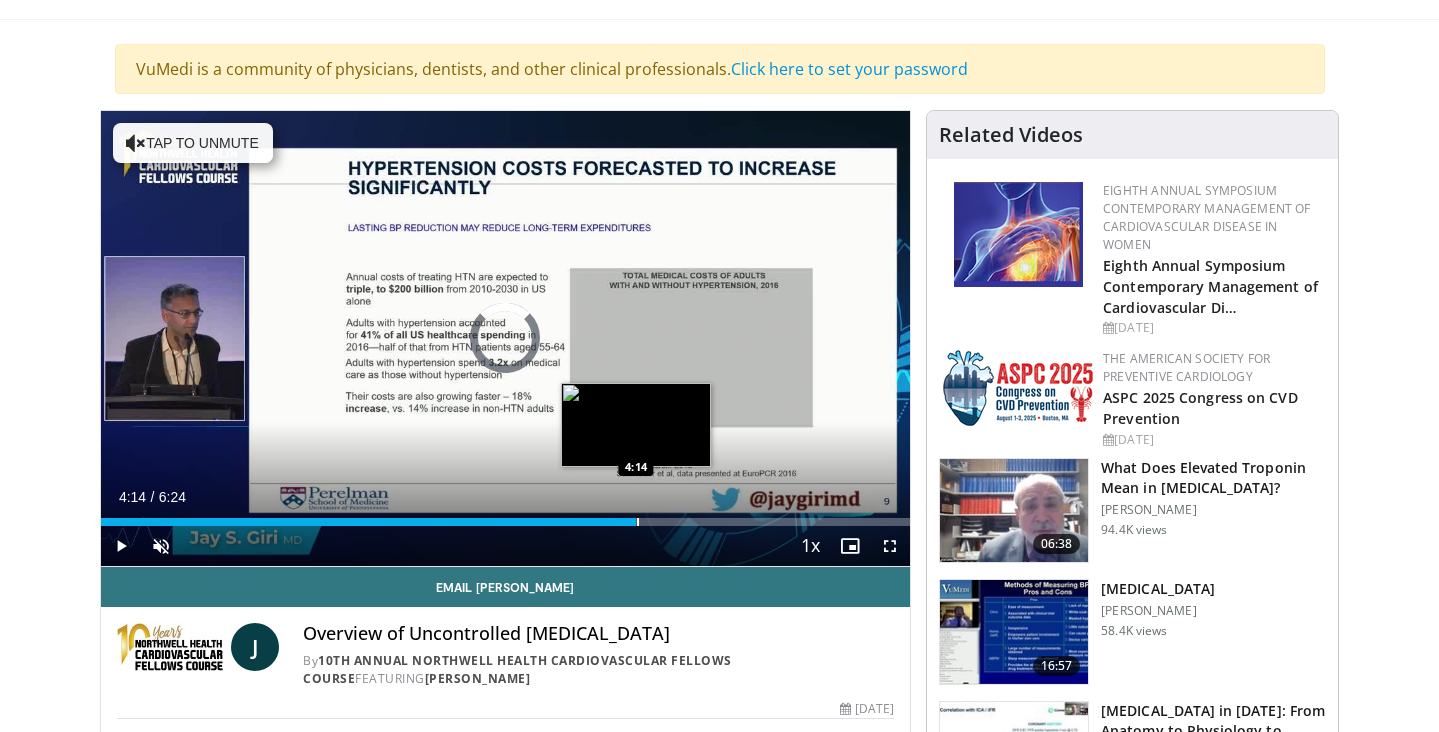 click on "Loaded :  0.00% 4:14 4:14" at bounding box center [506, 522] 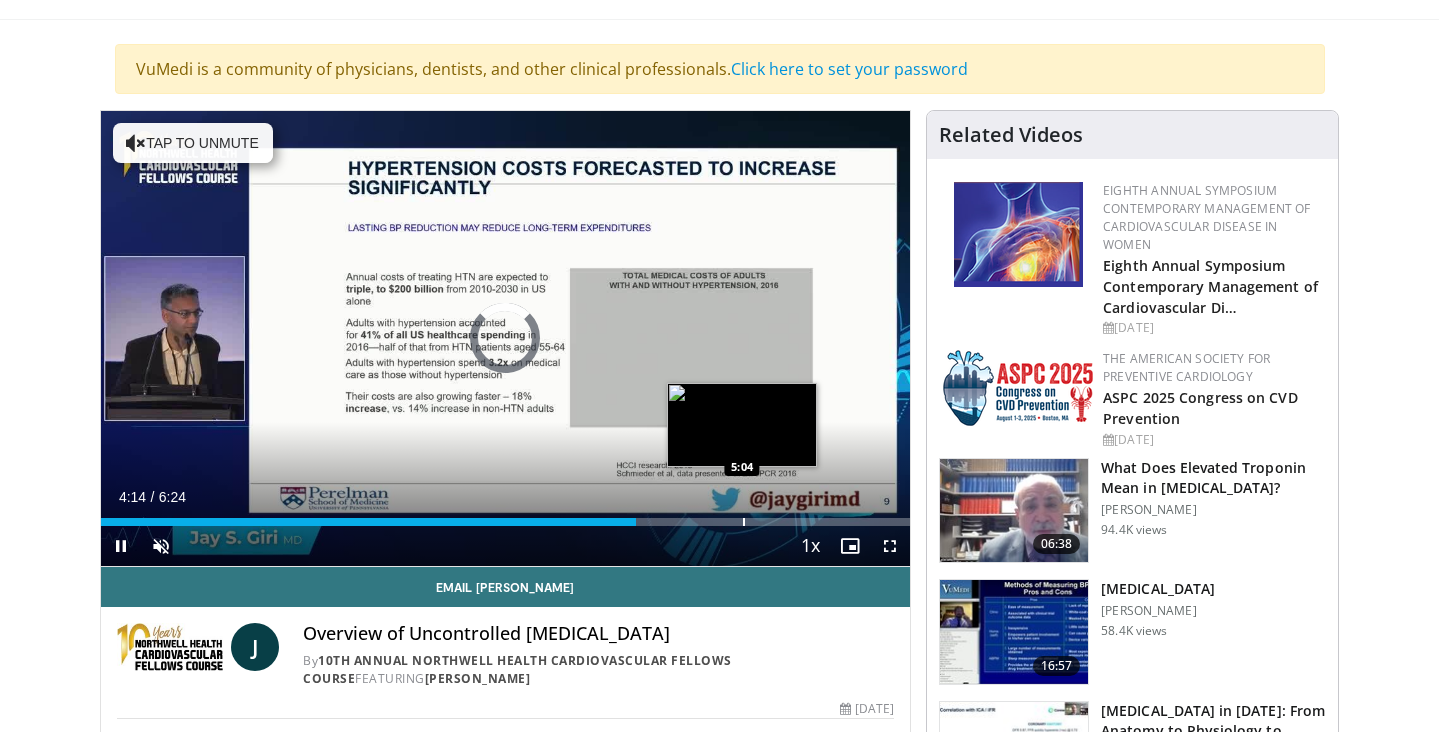 click on "Loaded :  0.00% 4:14 5:04" at bounding box center [506, 522] 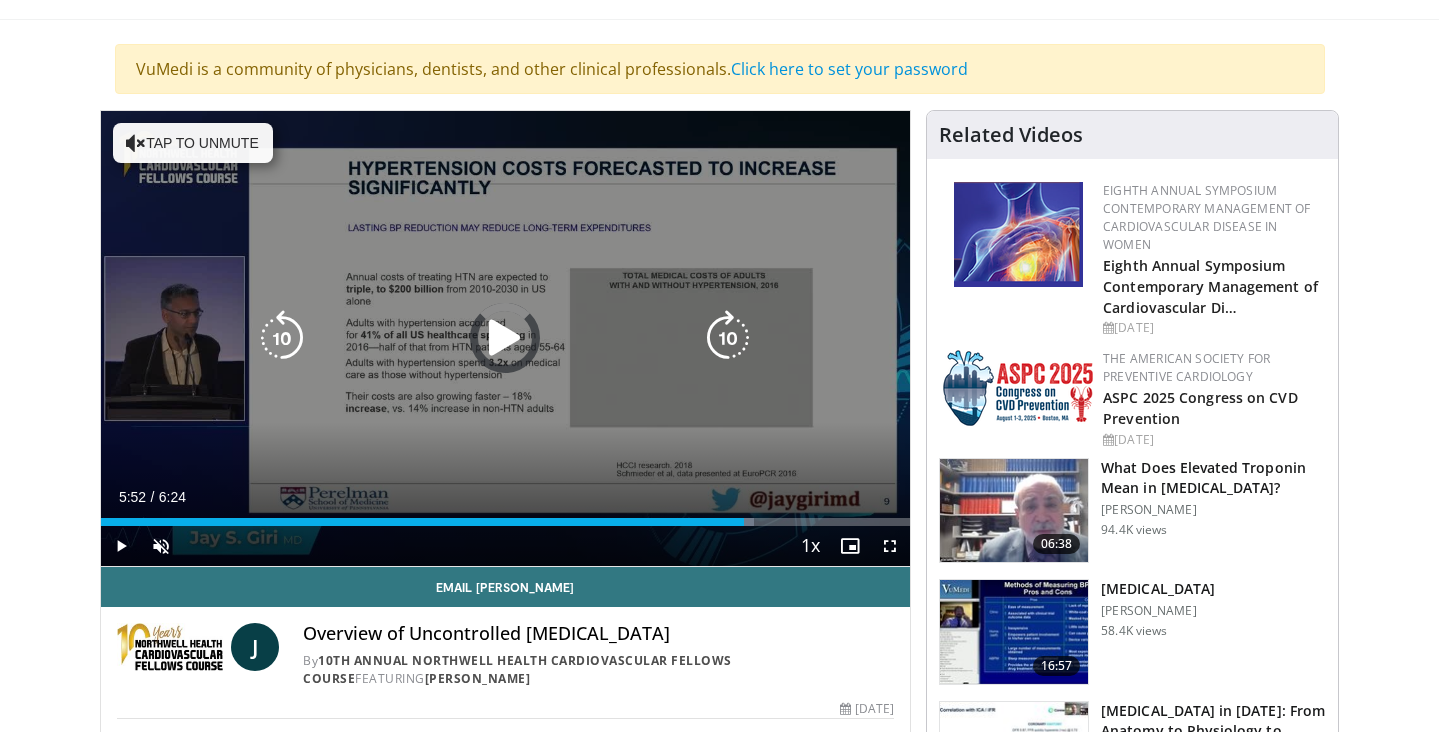 click on "Loaded :  80.73% 5:05 5:53" at bounding box center (506, 516) 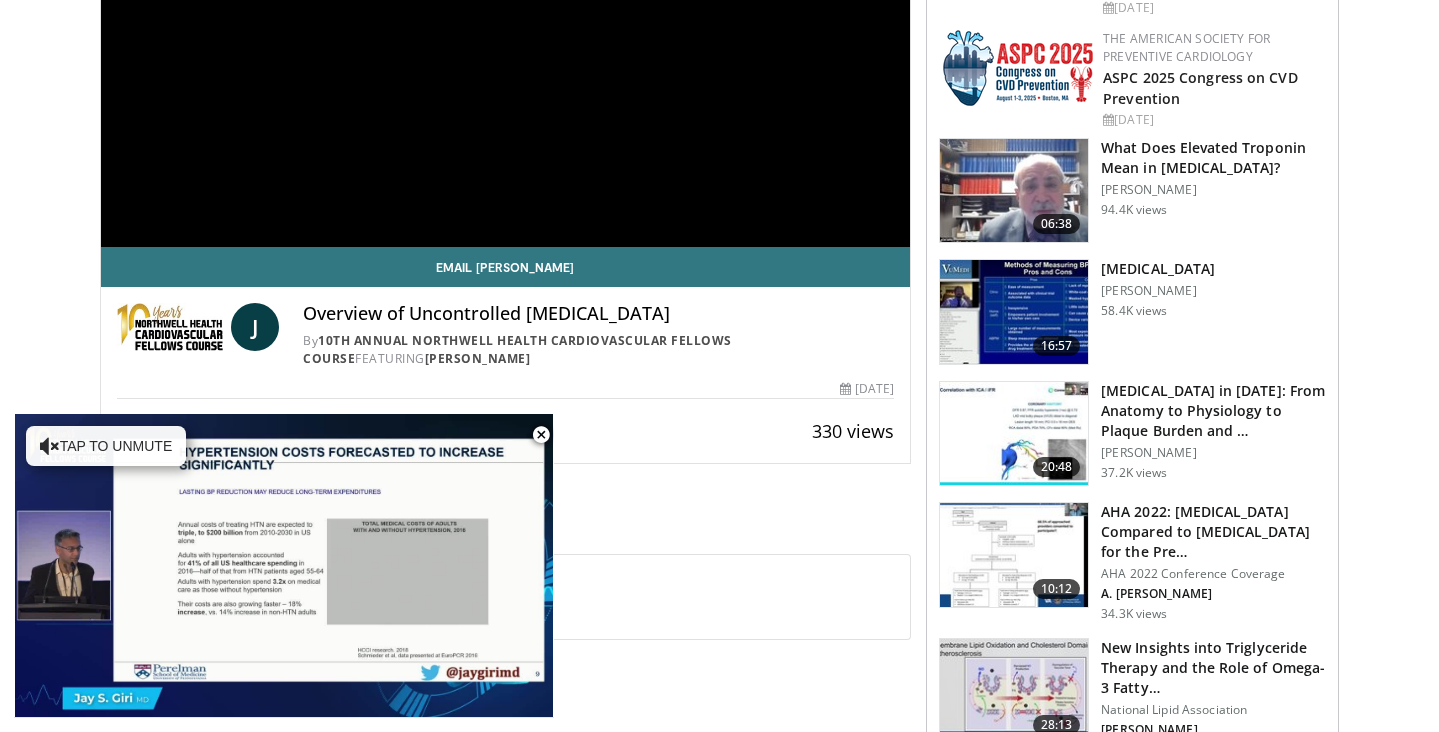 scroll, scrollTop: 433, scrollLeft: 0, axis: vertical 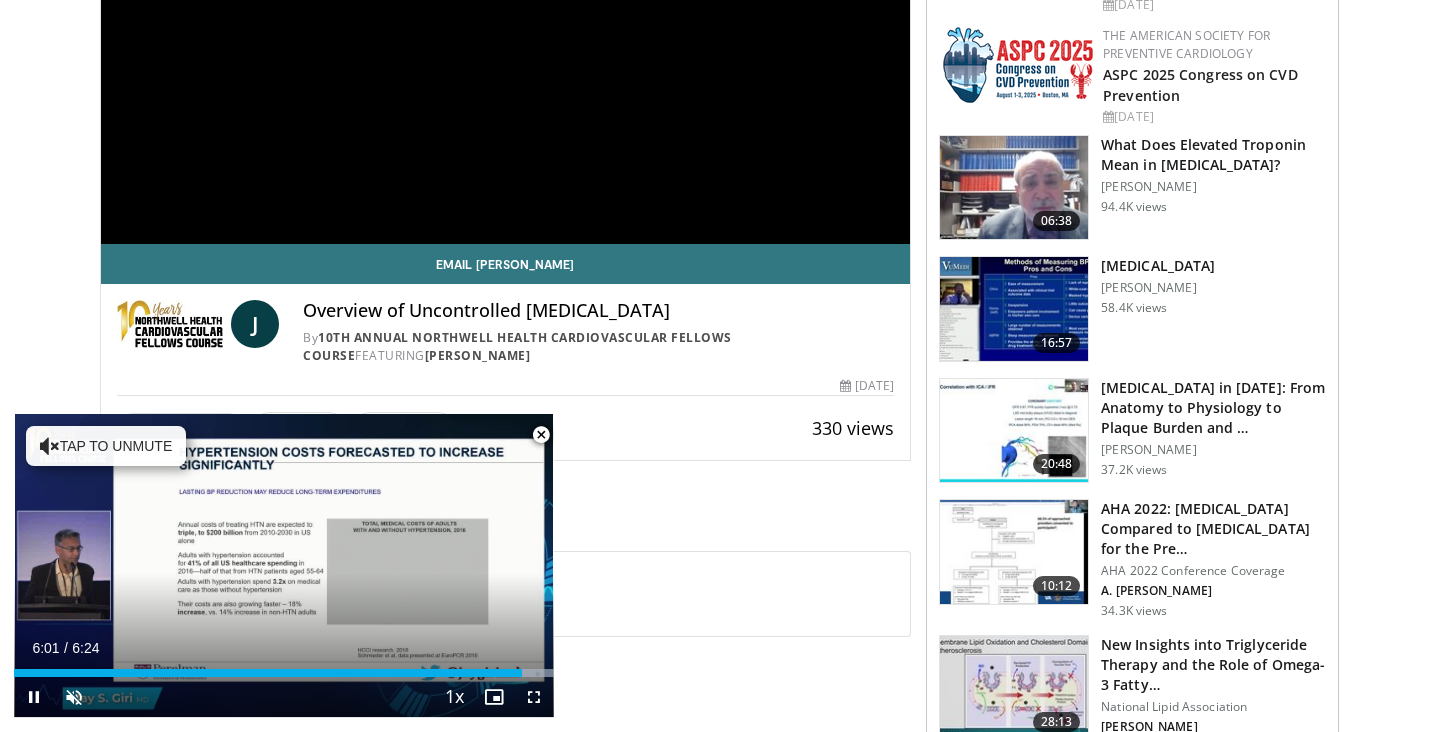 click at bounding box center (541, 435) 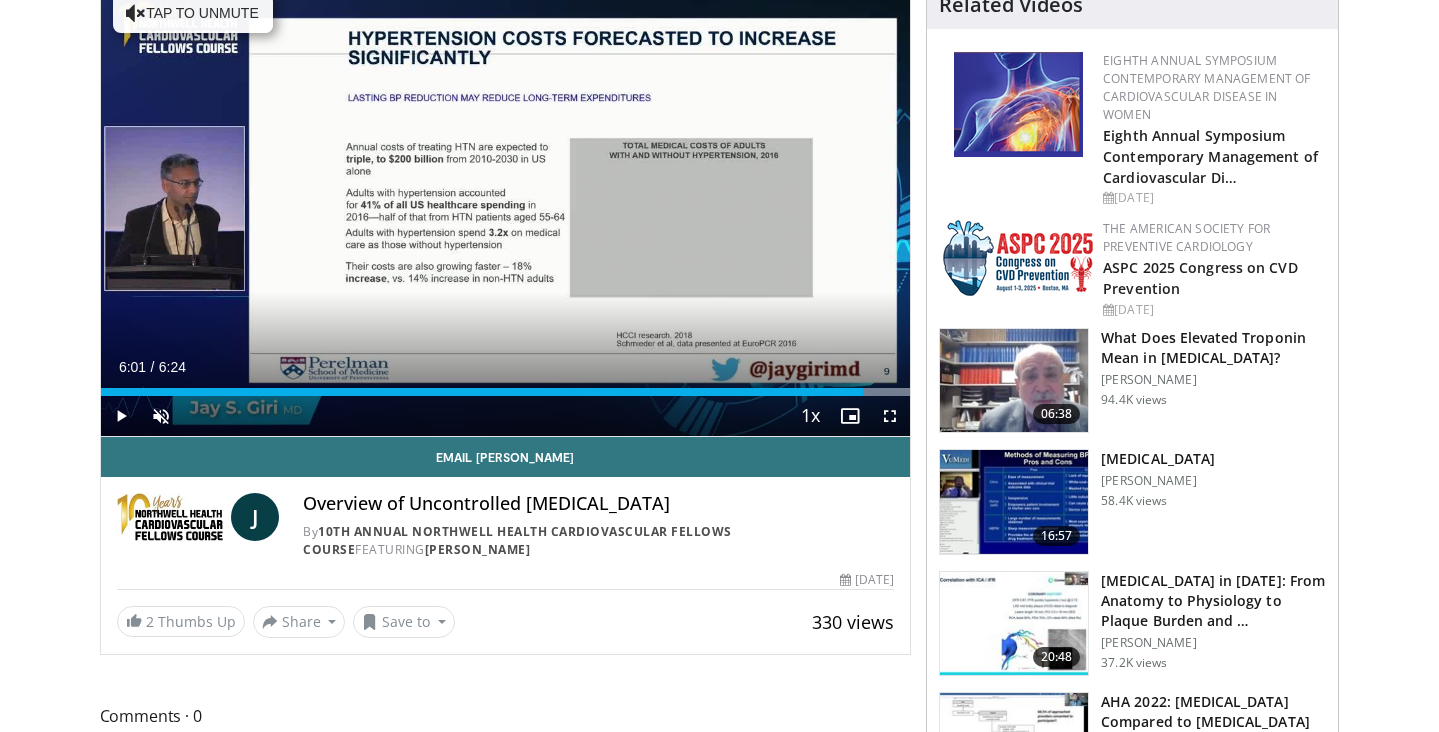 scroll, scrollTop: 236, scrollLeft: 0, axis: vertical 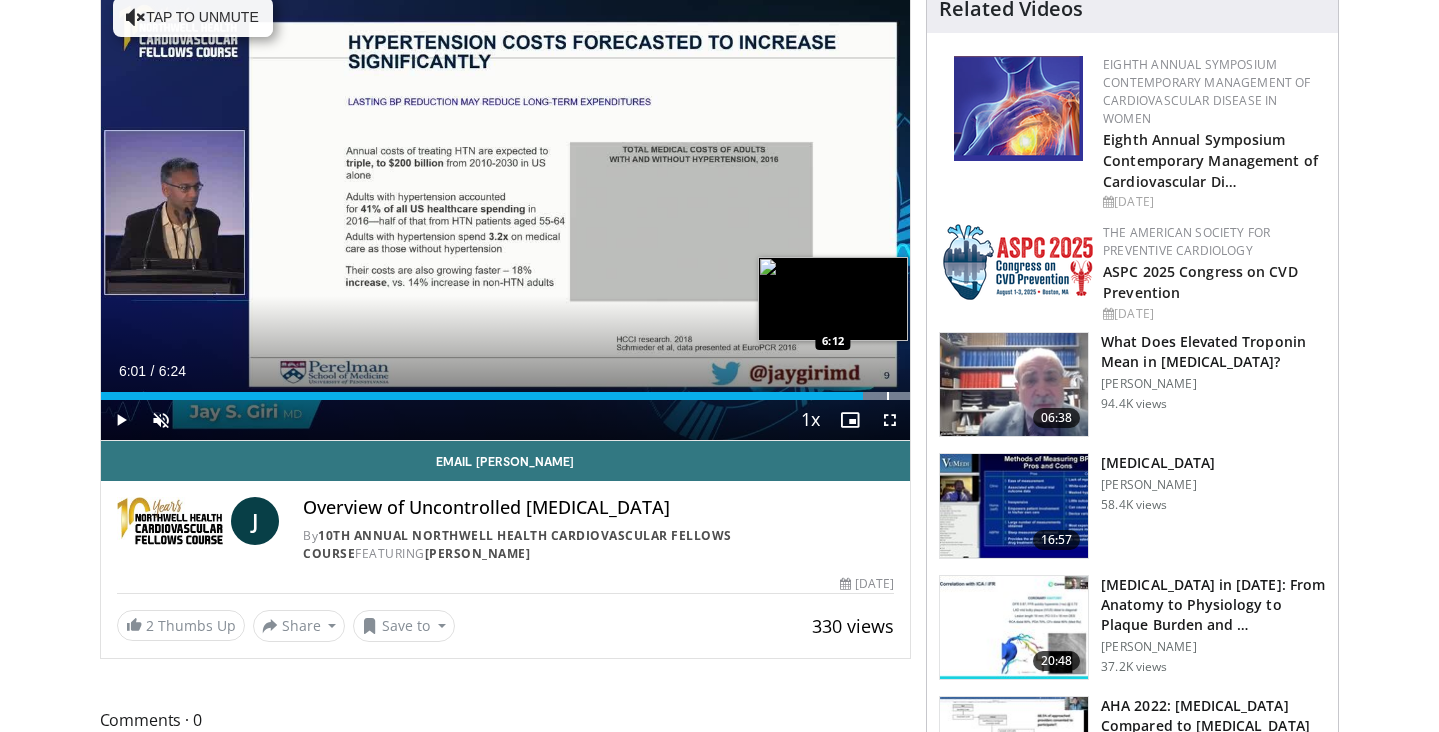click on "Loaded :  100.00% 6:01 6:12" at bounding box center [506, 396] 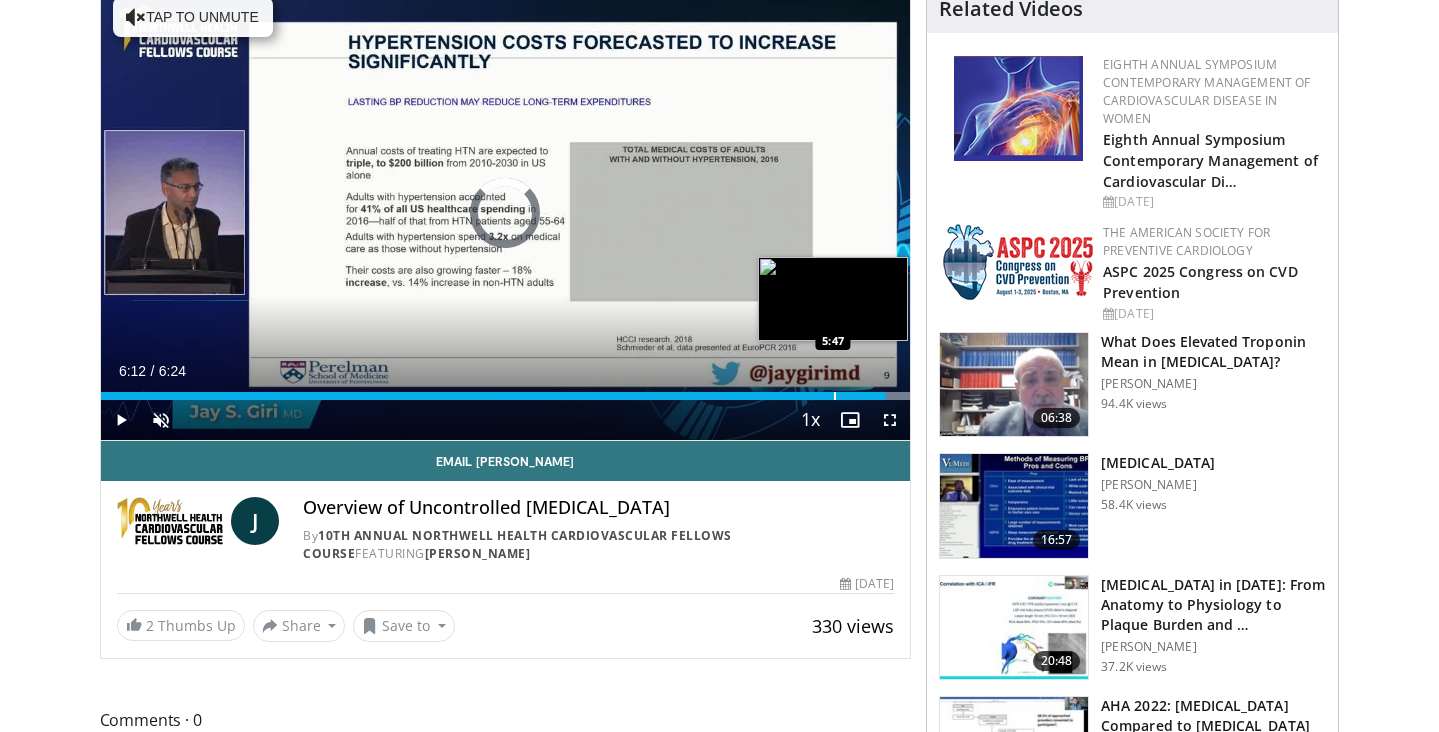 click at bounding box center (835, 396) 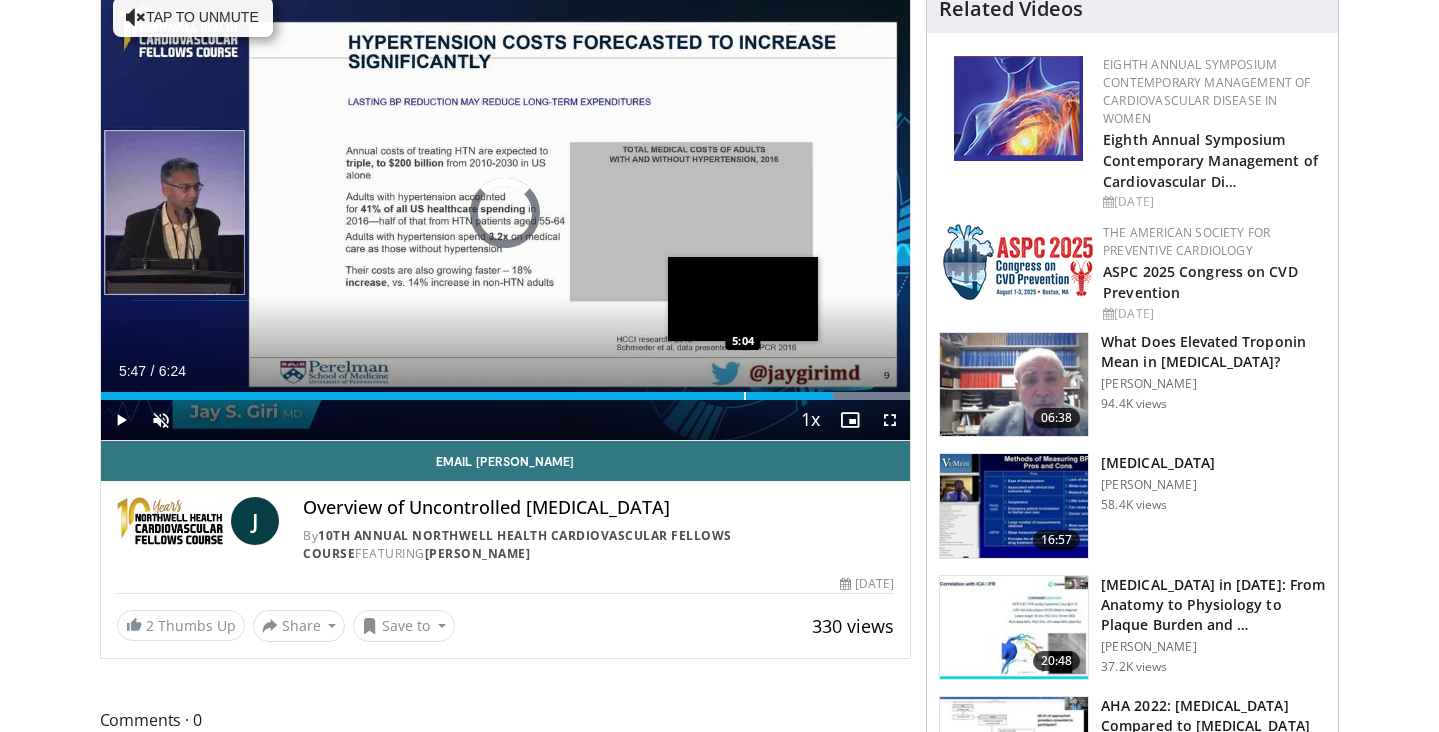 click on "5:47" at bounding box center (467, 396) 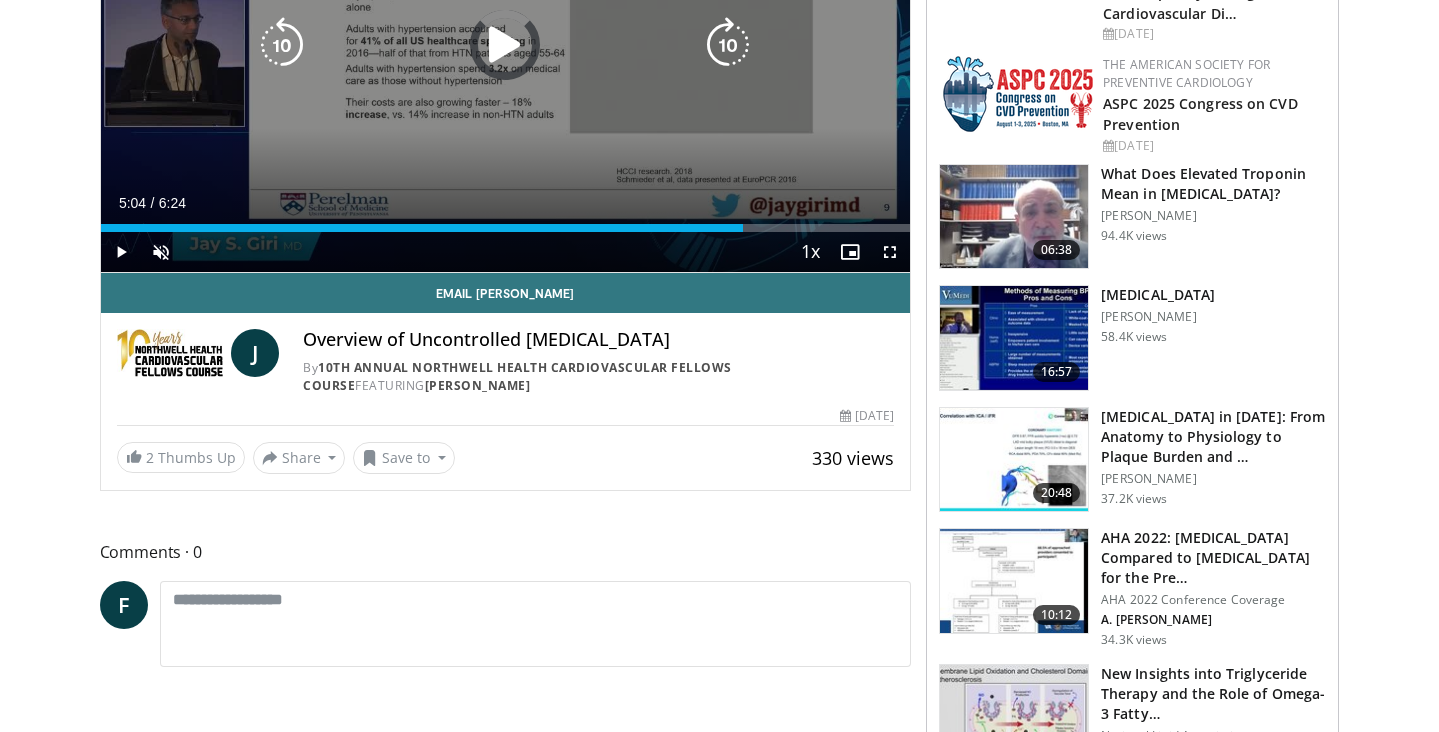 scroll, scrollTop: 367, scrollLeft: 0, axis: vertical 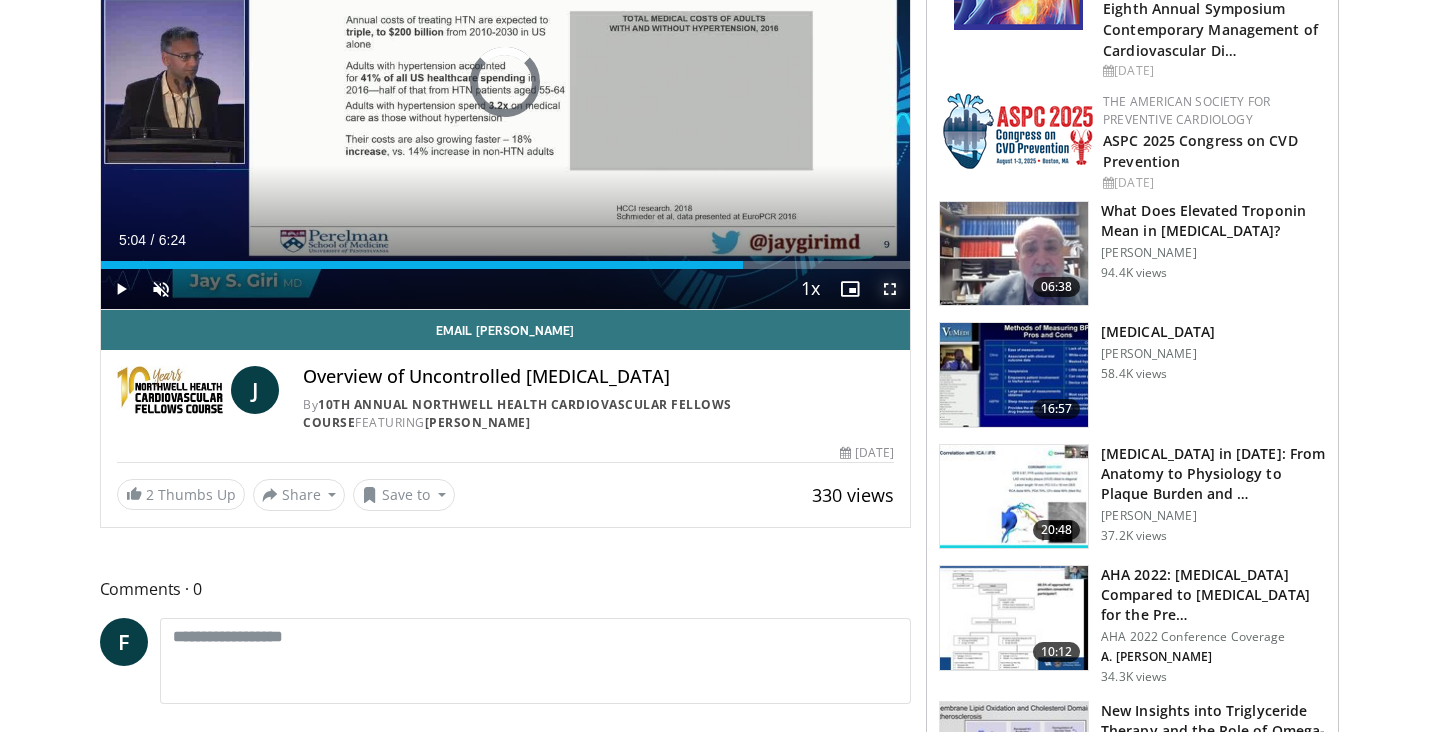 click at bounding box center (890, 289) 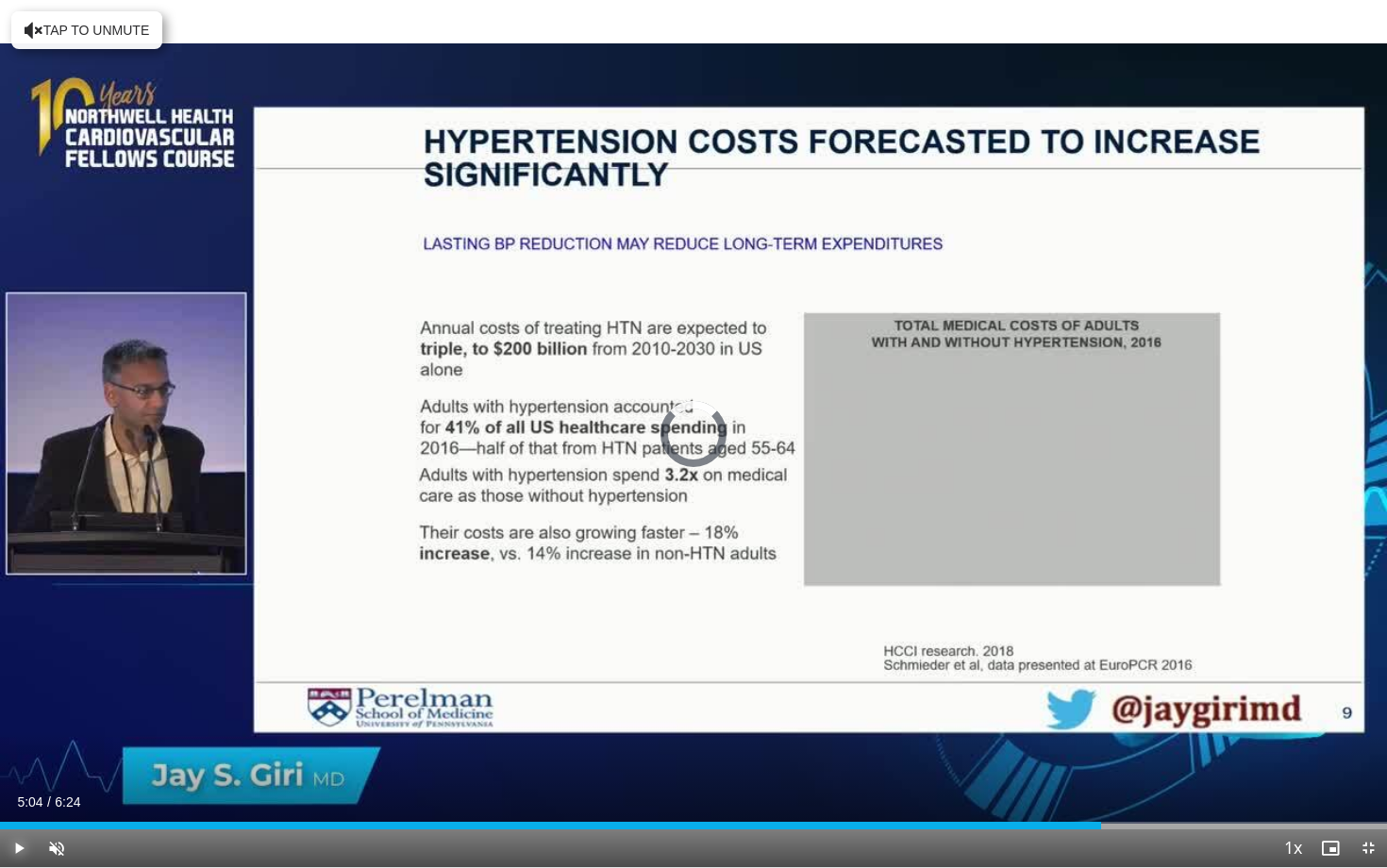 click at bounding box center (19, 848) 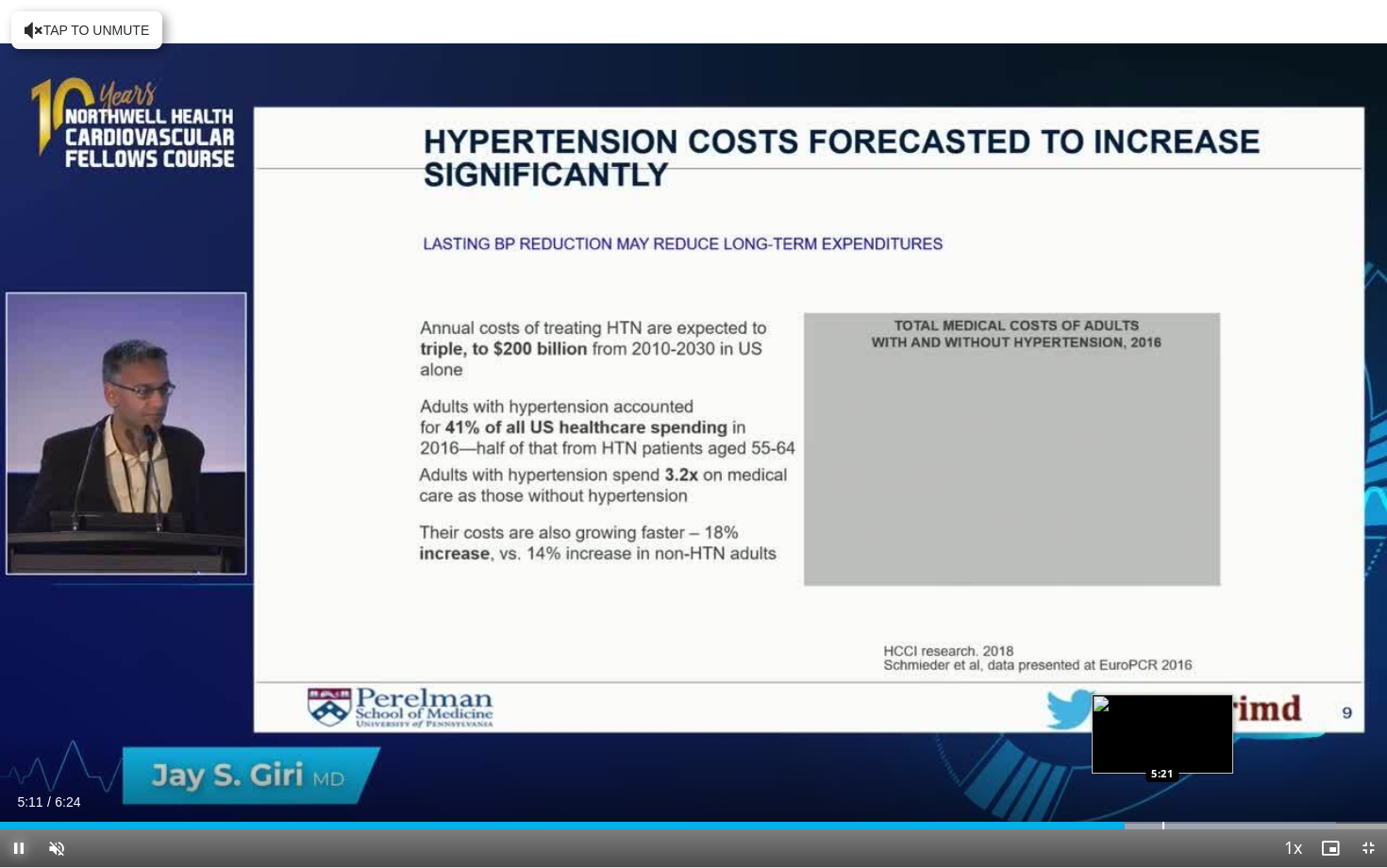 click at bounding box center [1163, 826] 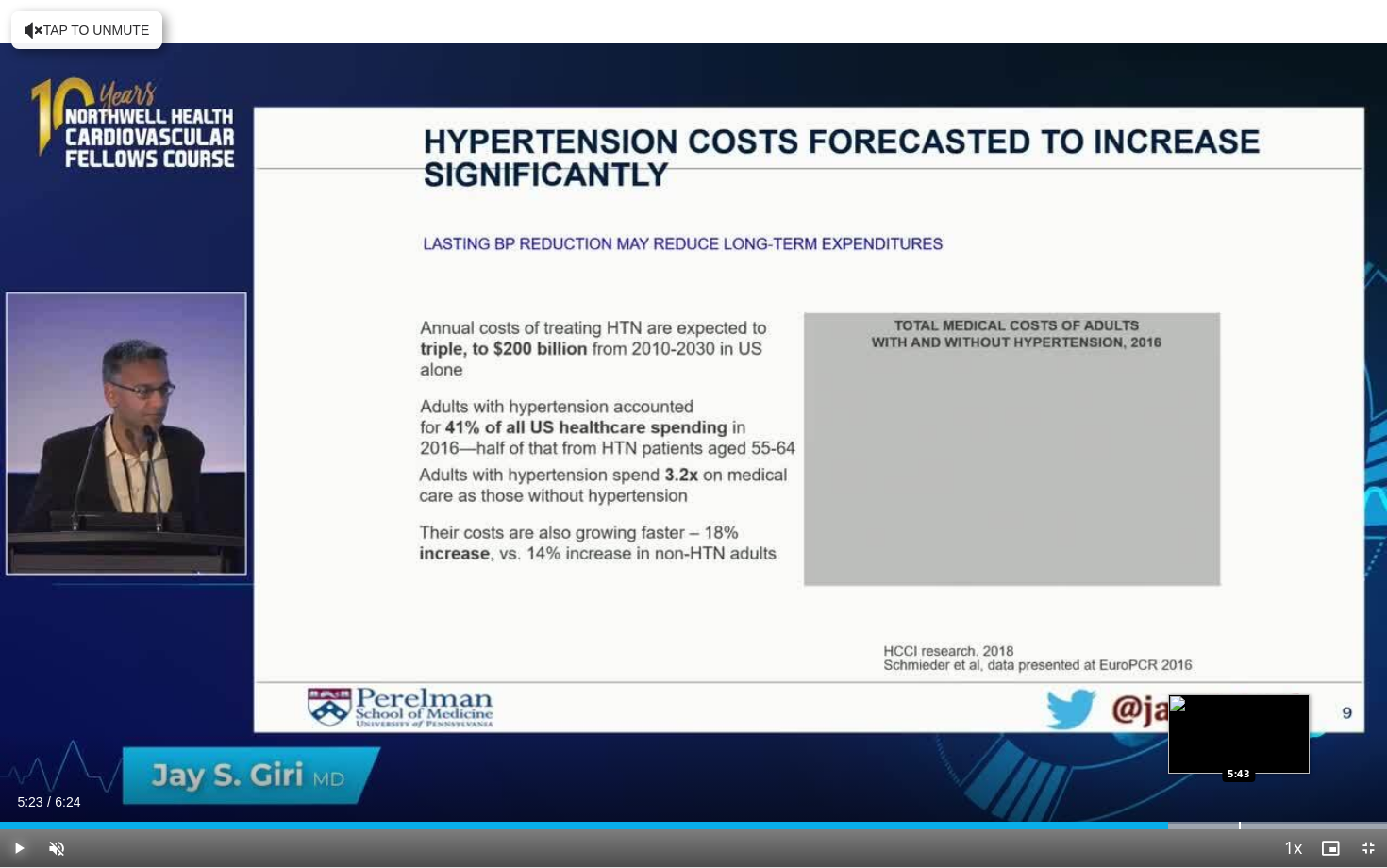 click on "Loaded :  100.00% 5:23 5:43" at bounding box center [694, 826] 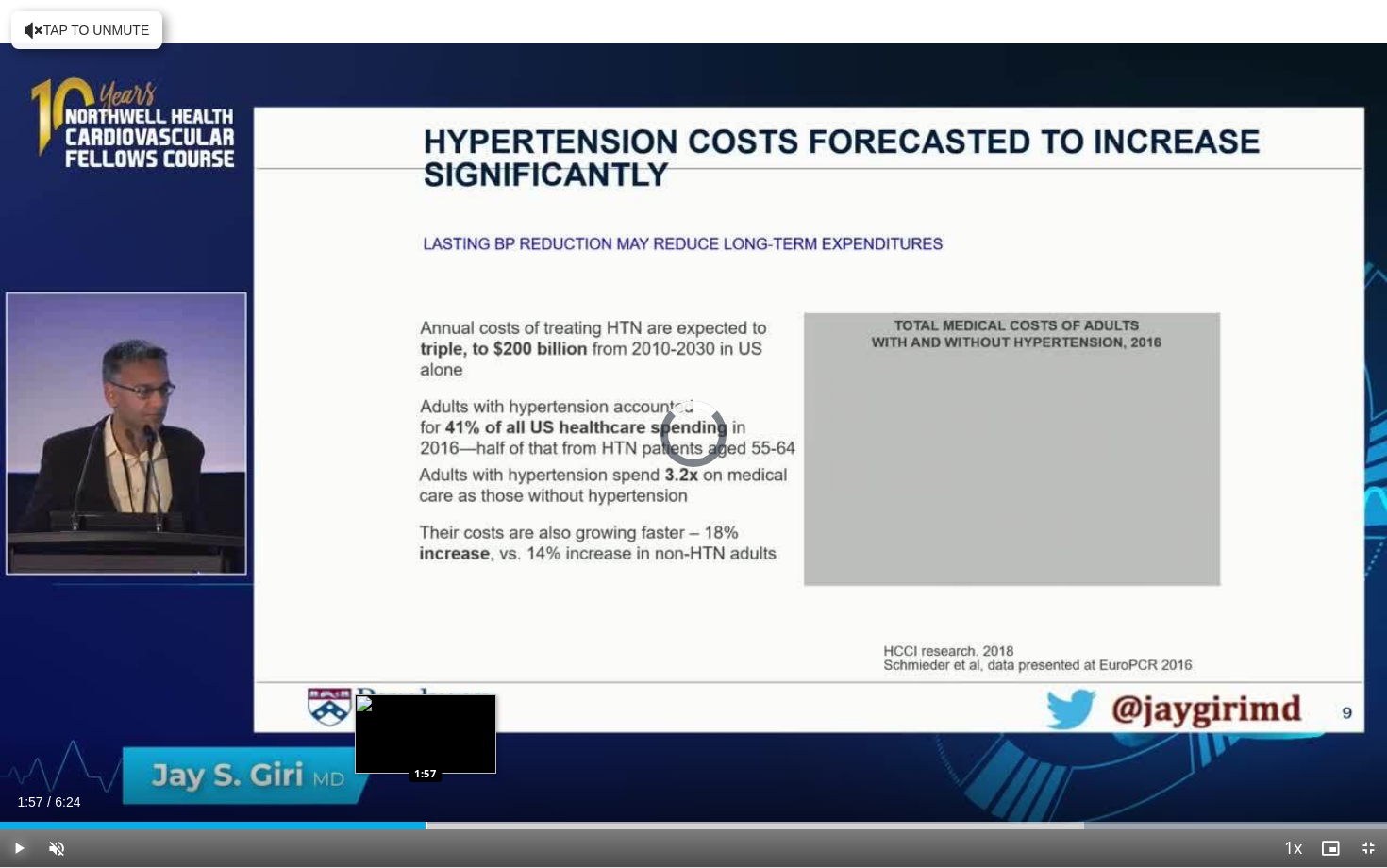 click on "5:45" at bounding box center (212, 826) 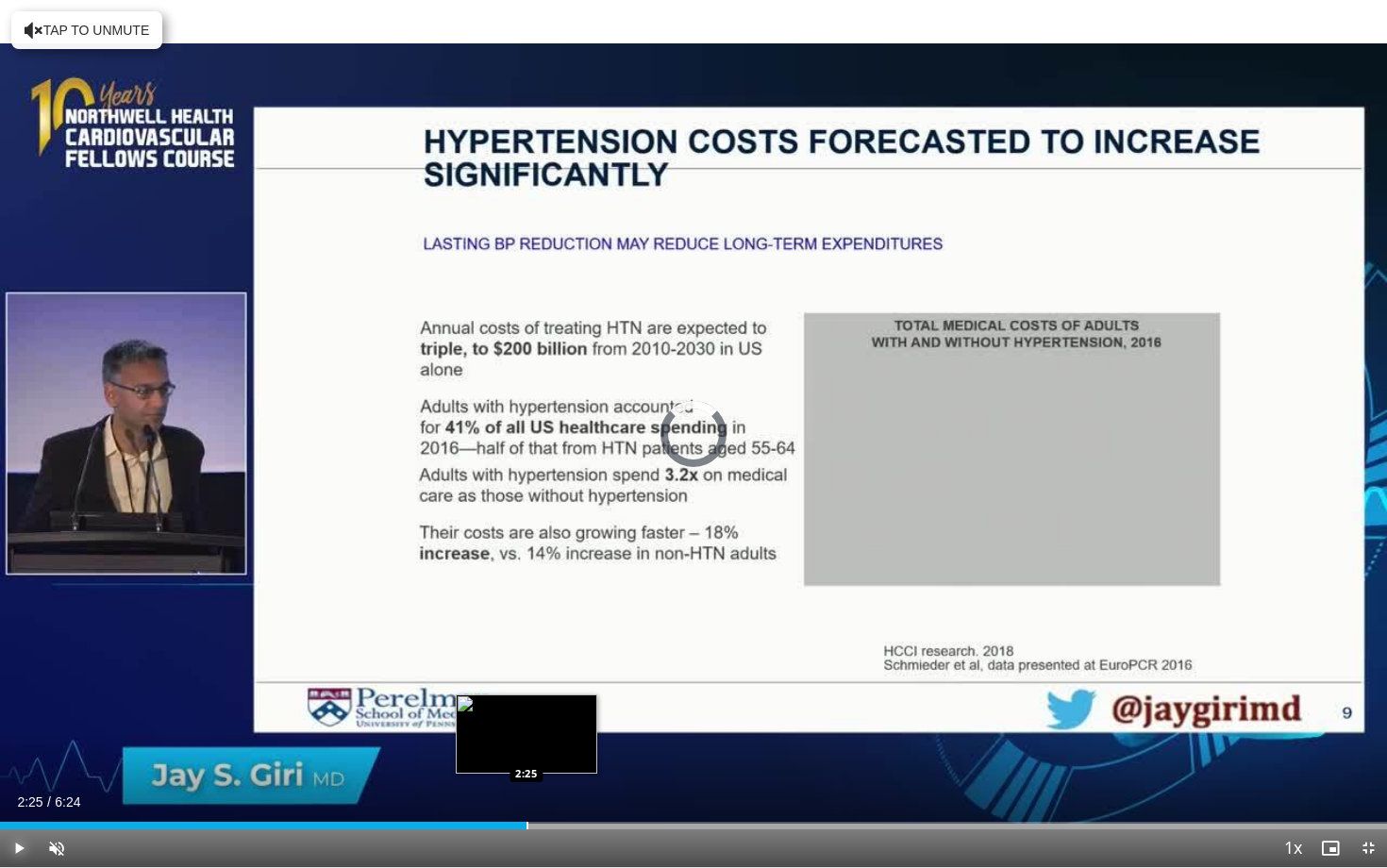 click at bounding box center [527, 826] 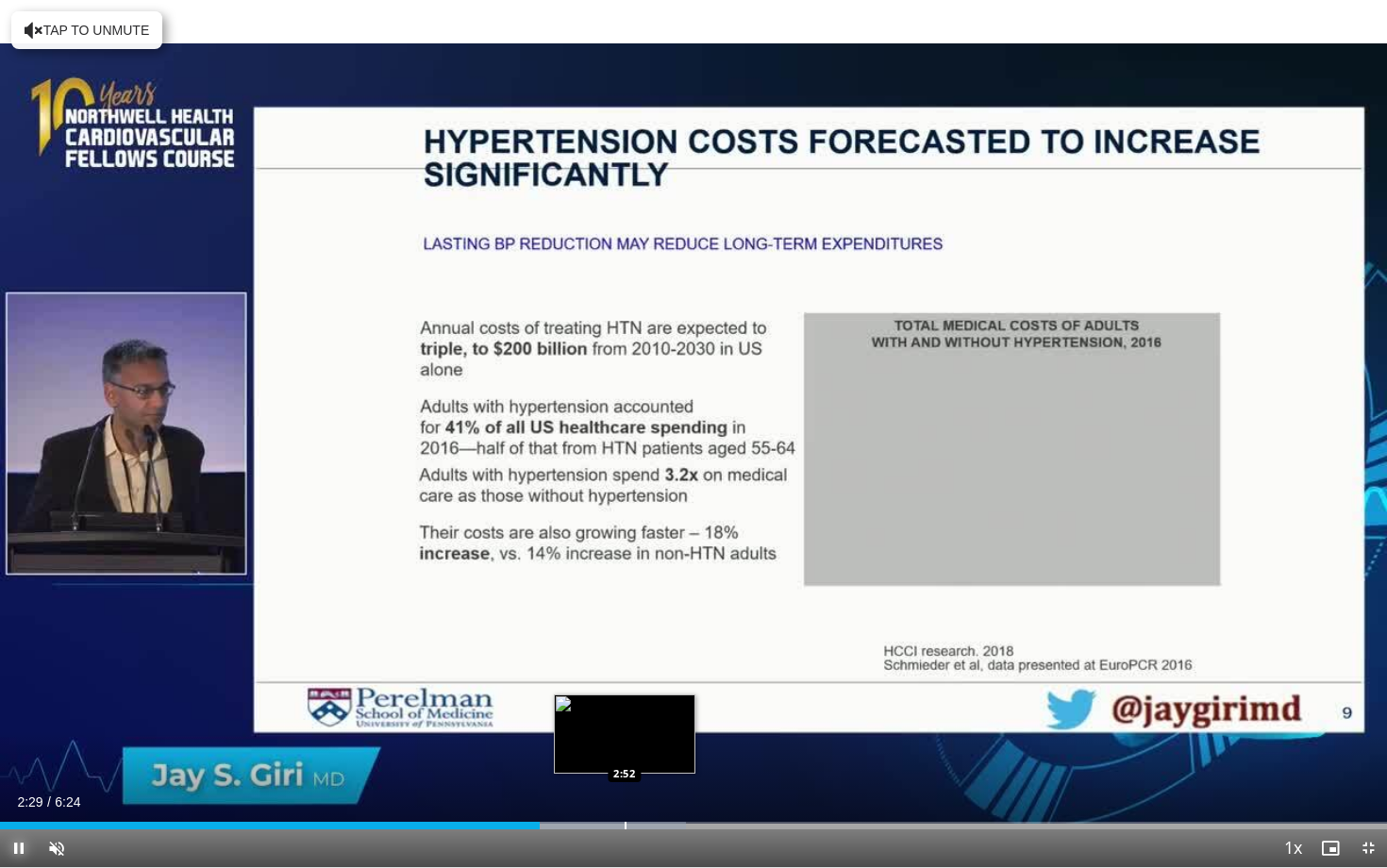 click on "Loaded :  49.47% 2:29 2:52" at bounding box center (694, 820) 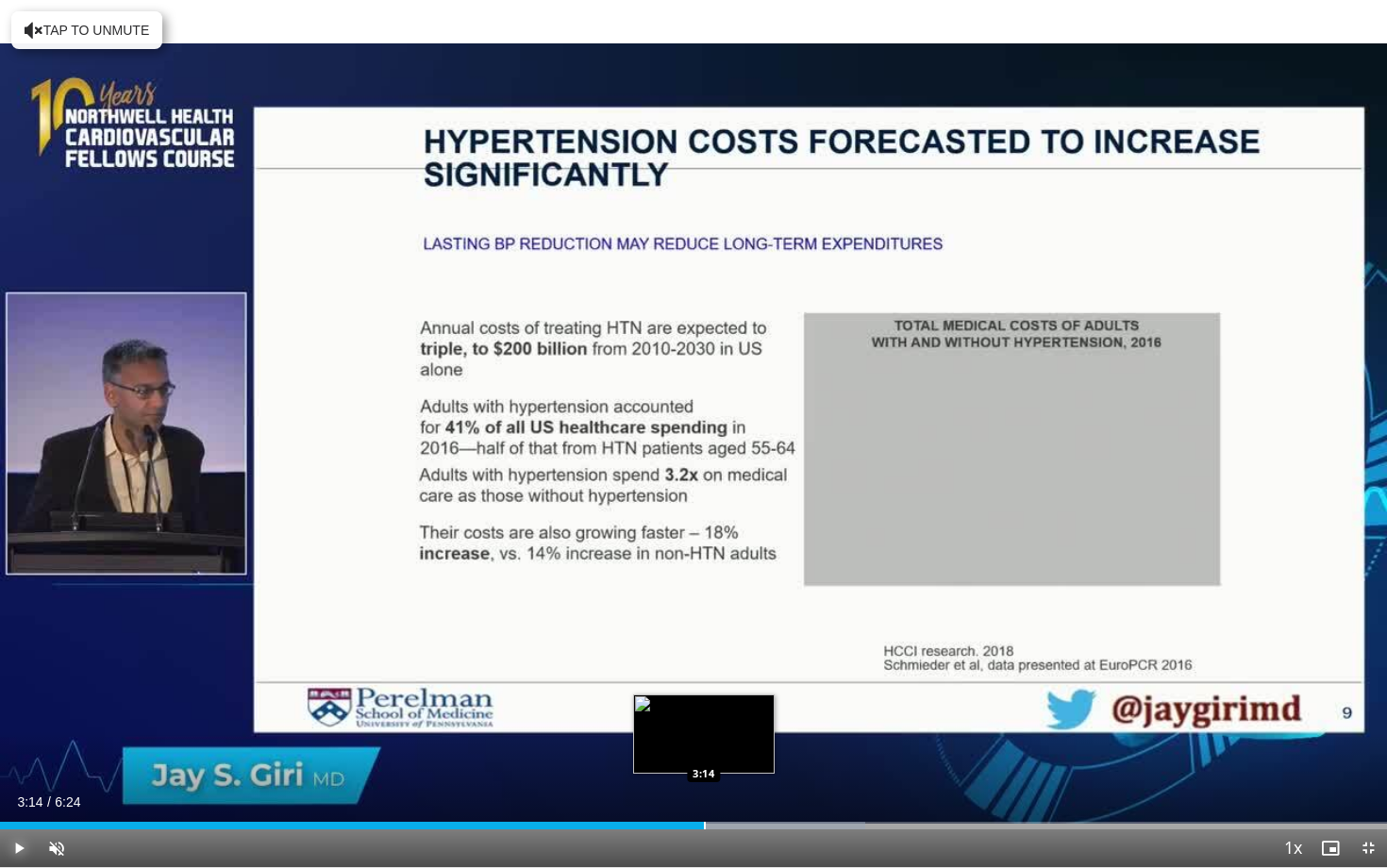 click at bounding box center (705, 826) 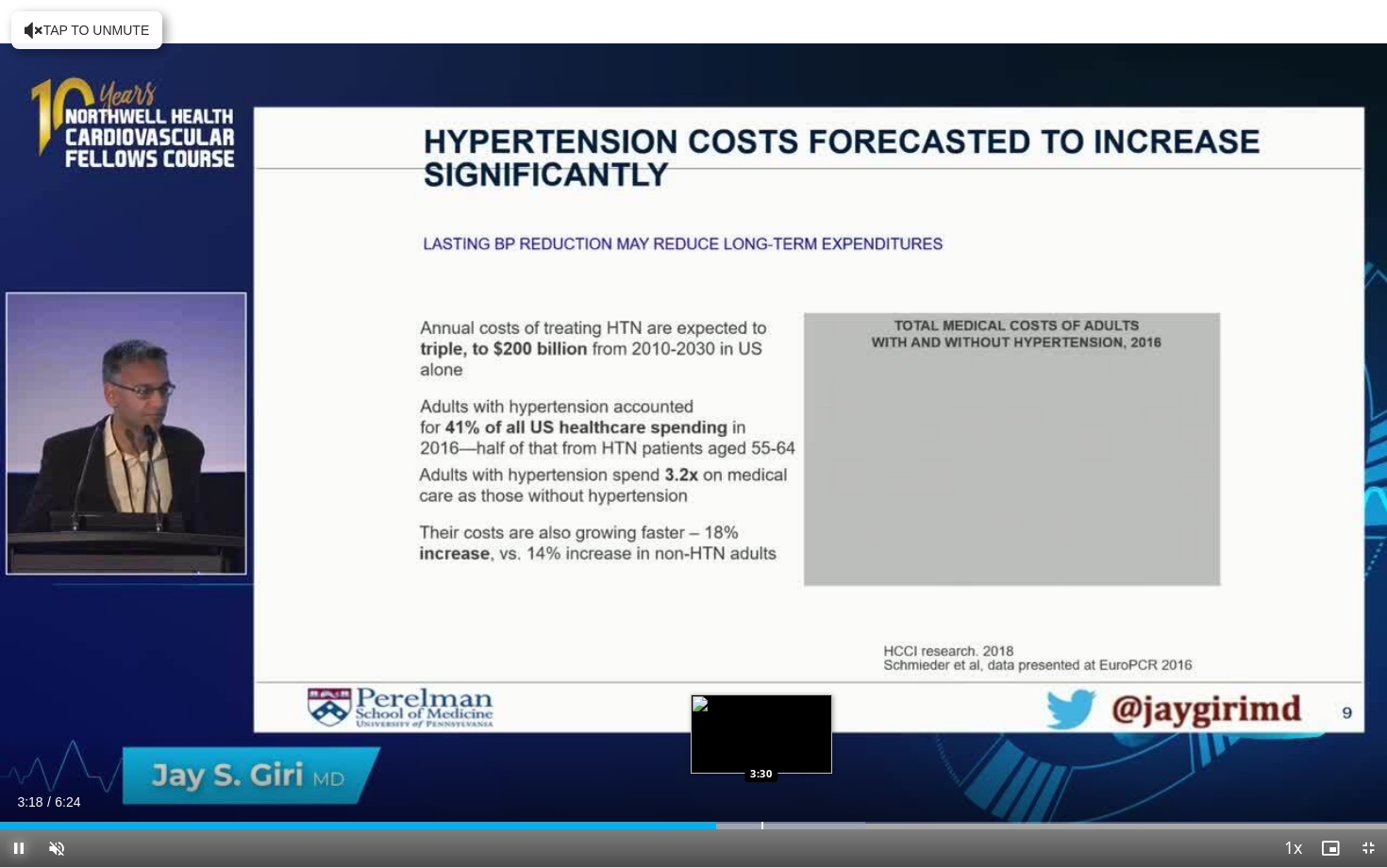 click at bounding box center [732, 826] 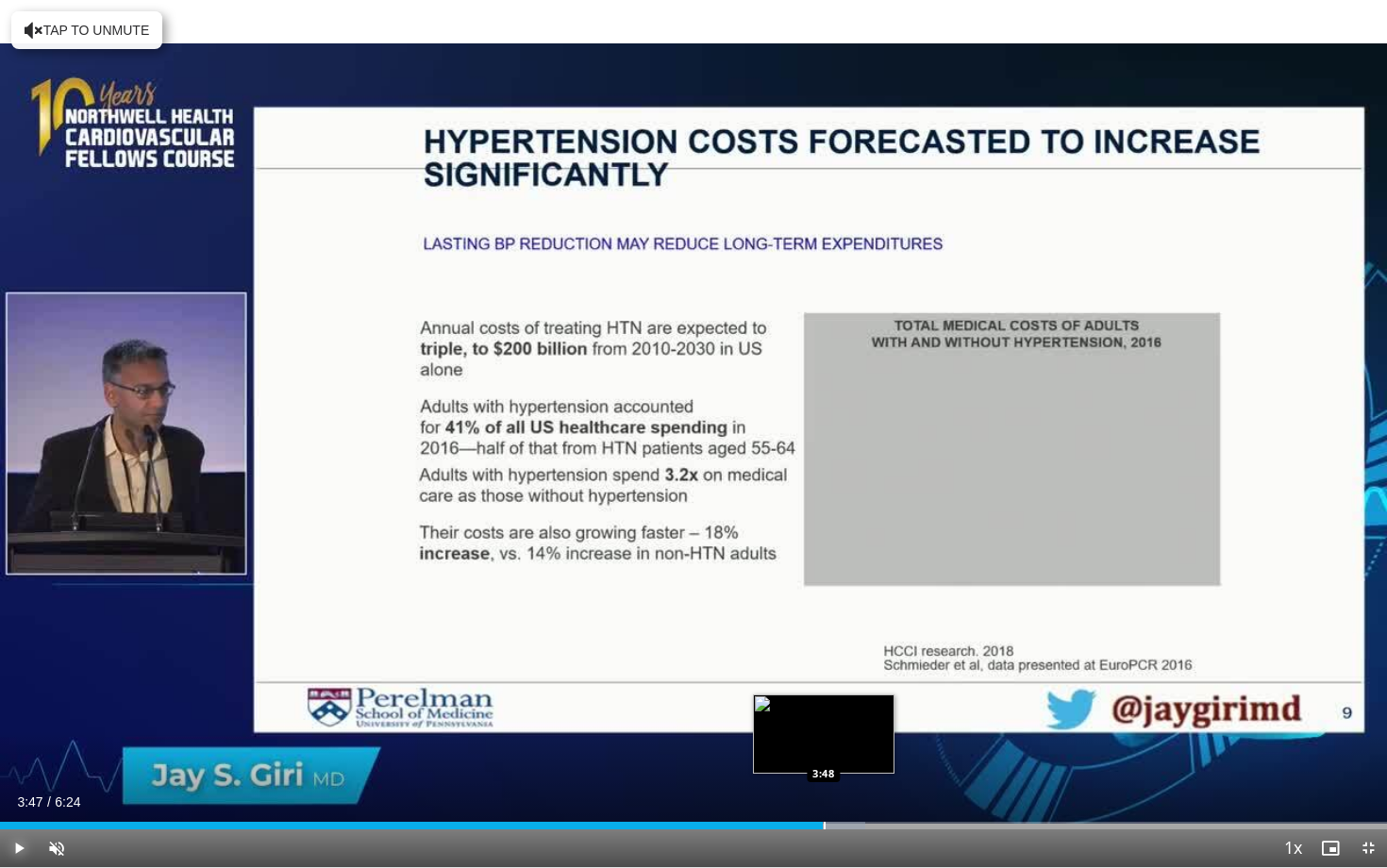 click at bounding box center (732, 826) 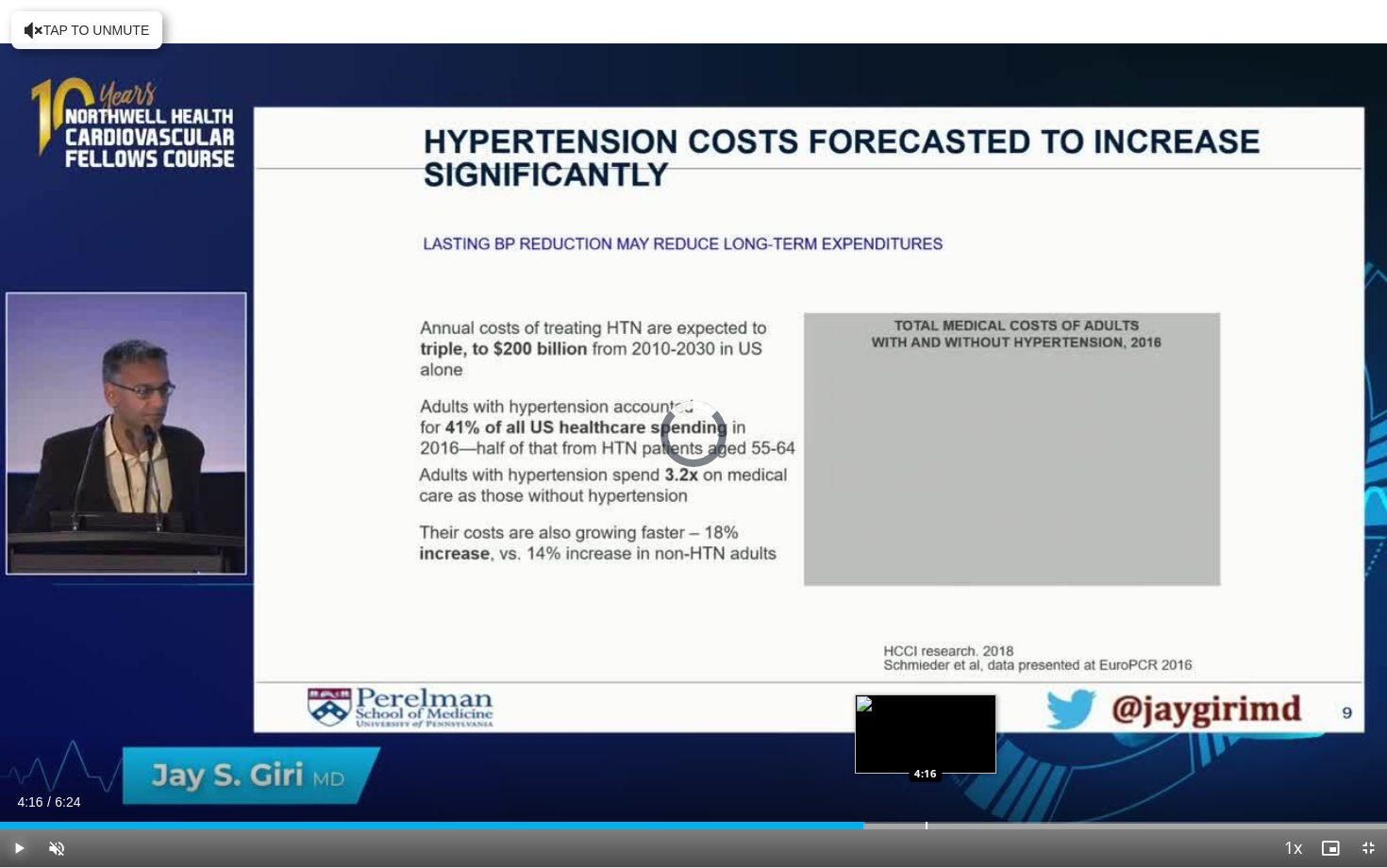 click at bounding box center [927, 826] 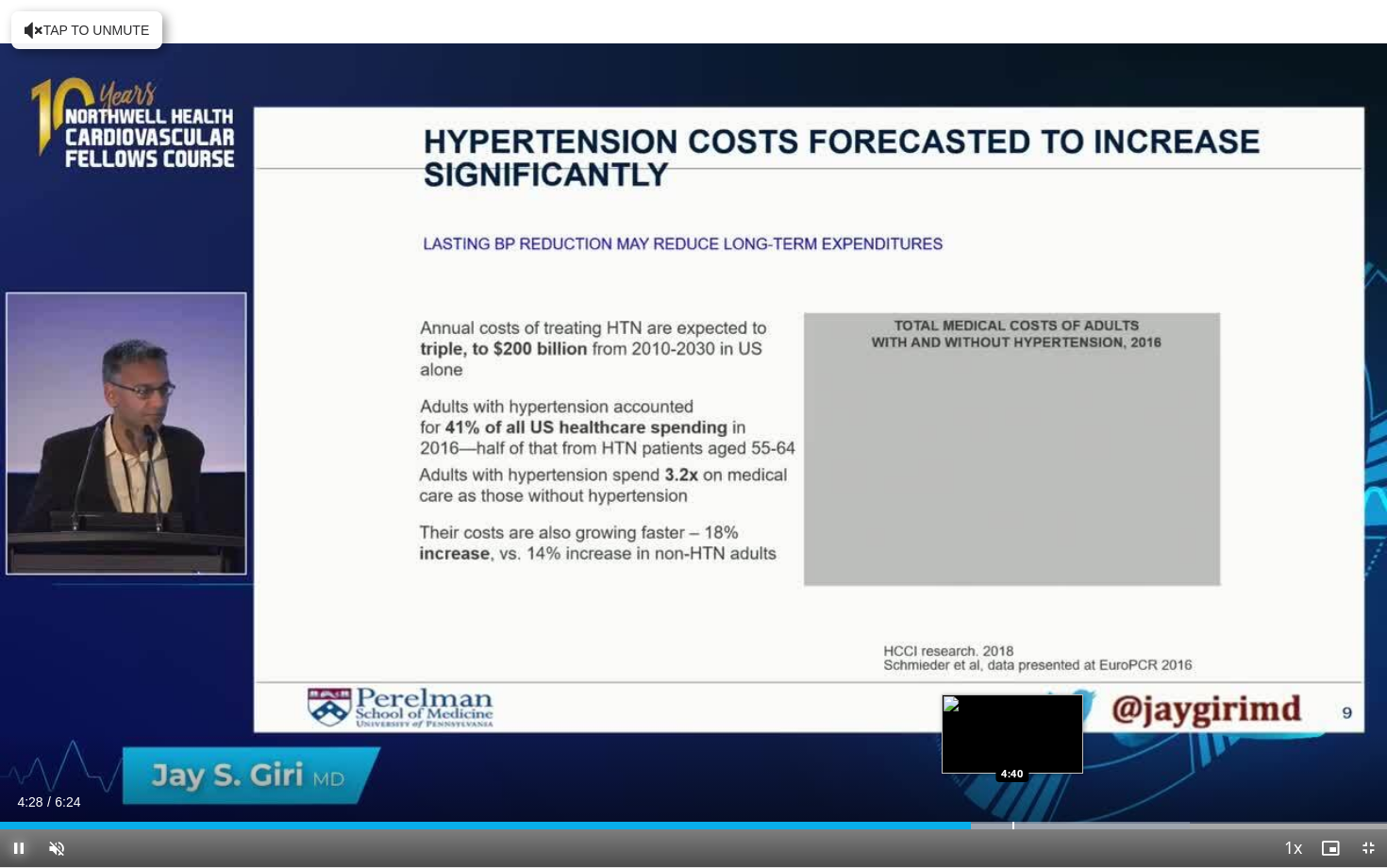 click on "Loaded :  85.79% 4:28 4:40" at bounding box center (694, 820) 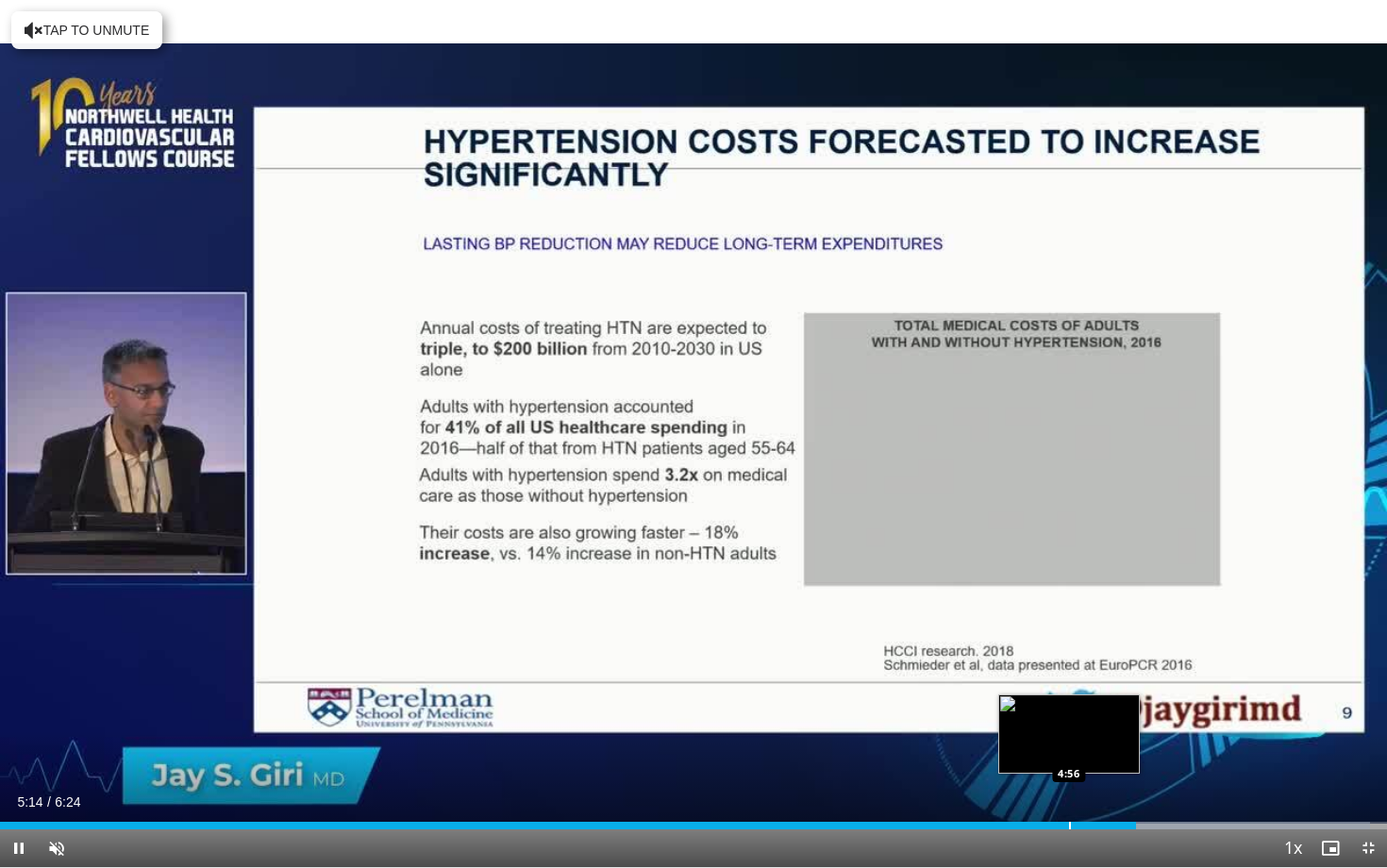 click on "**********" at bounding box center [694, 434] 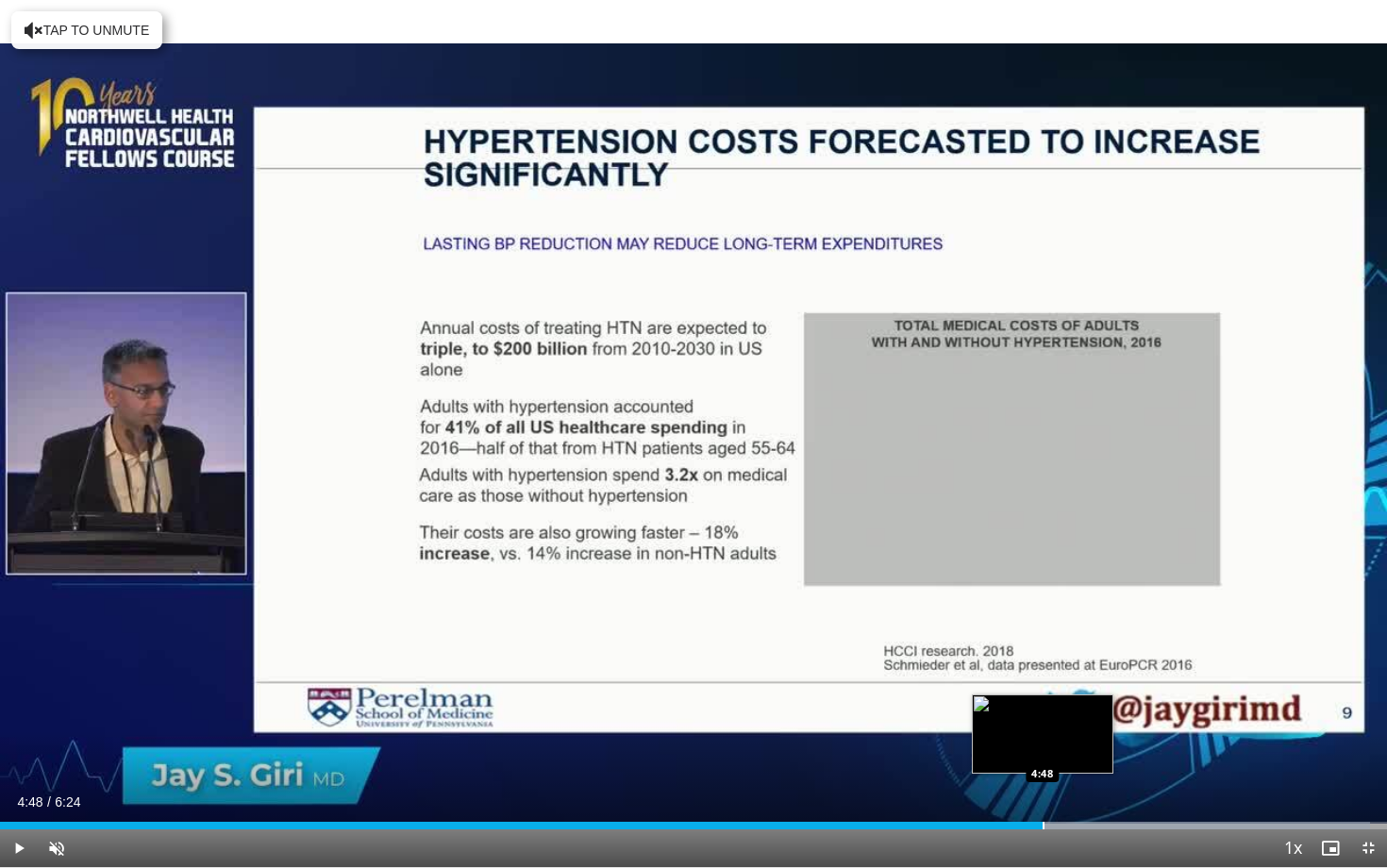 click on "4:48" at bounding box center [521, 826] 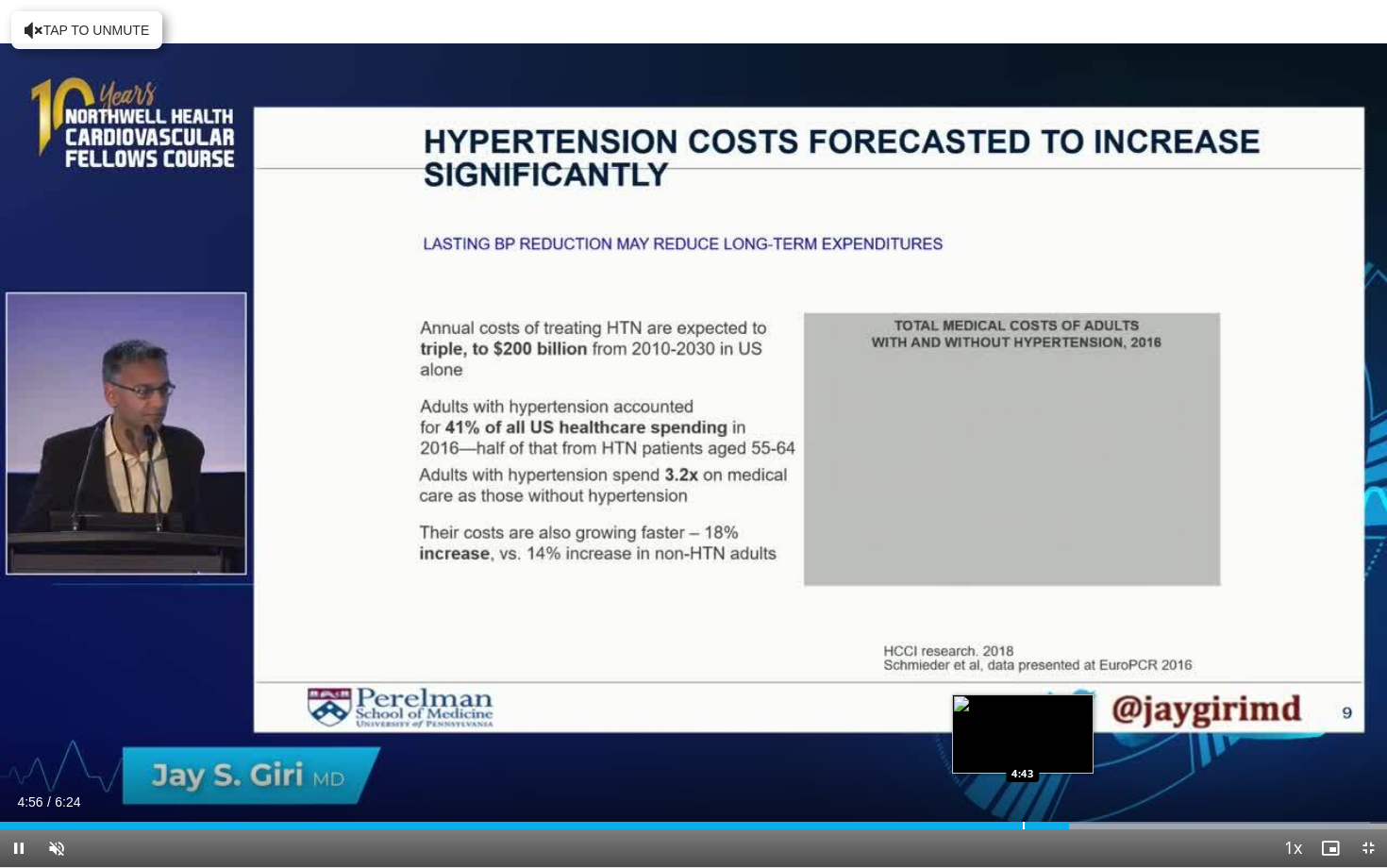 click at bounding box center [1024, 826] 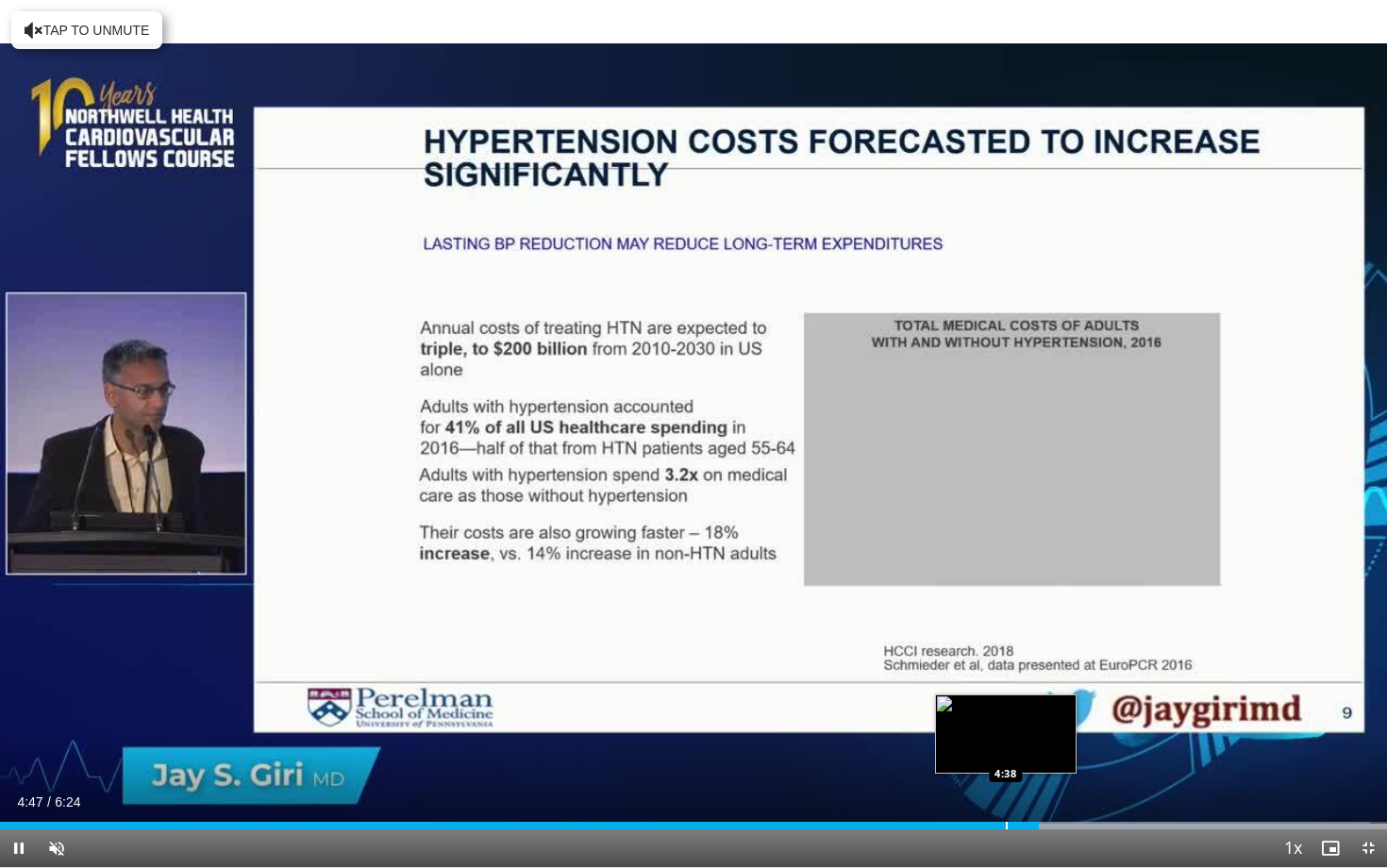 click on "4:47" at bounding box center (519, 826) 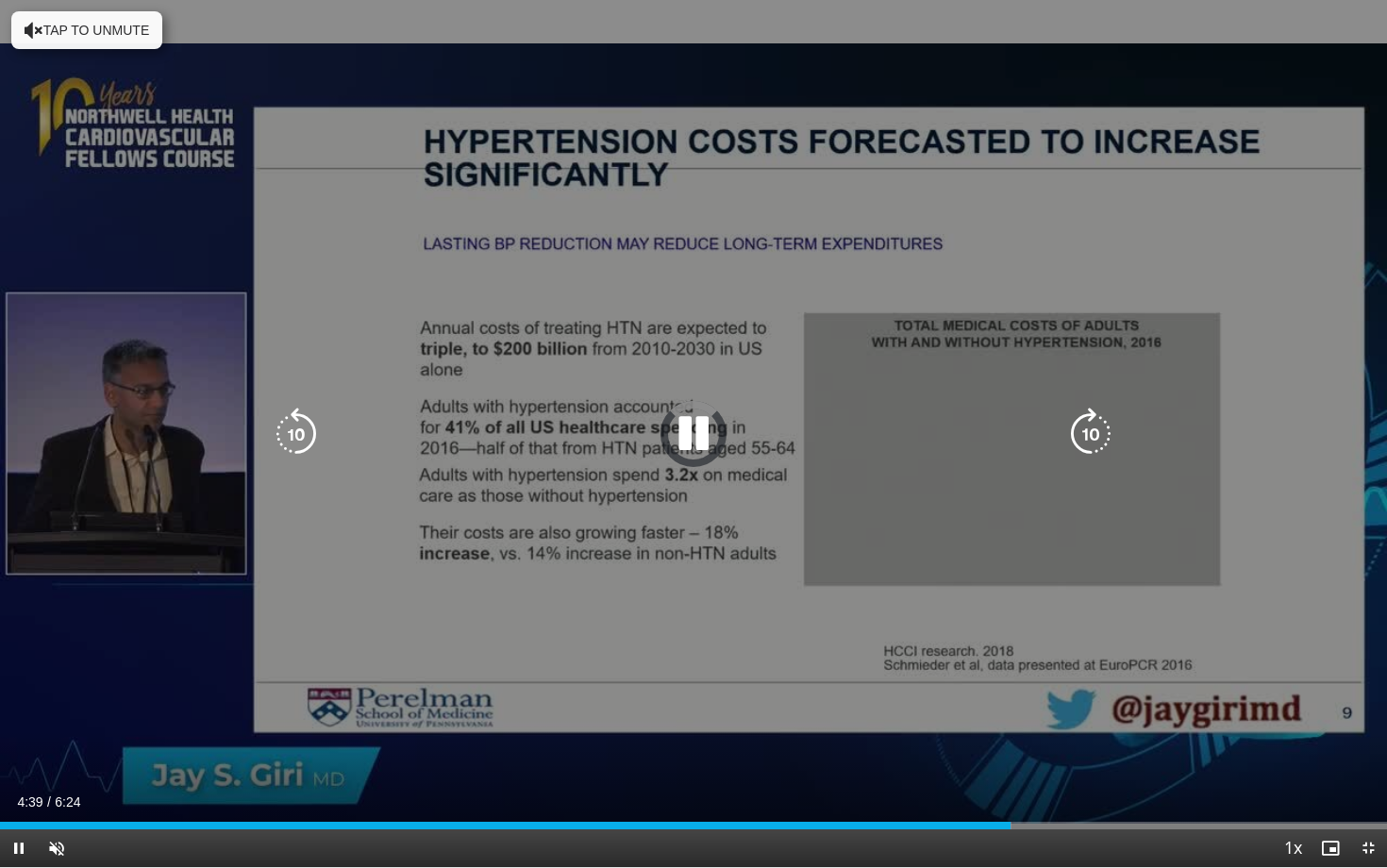 click at bounding box center [694, 434] 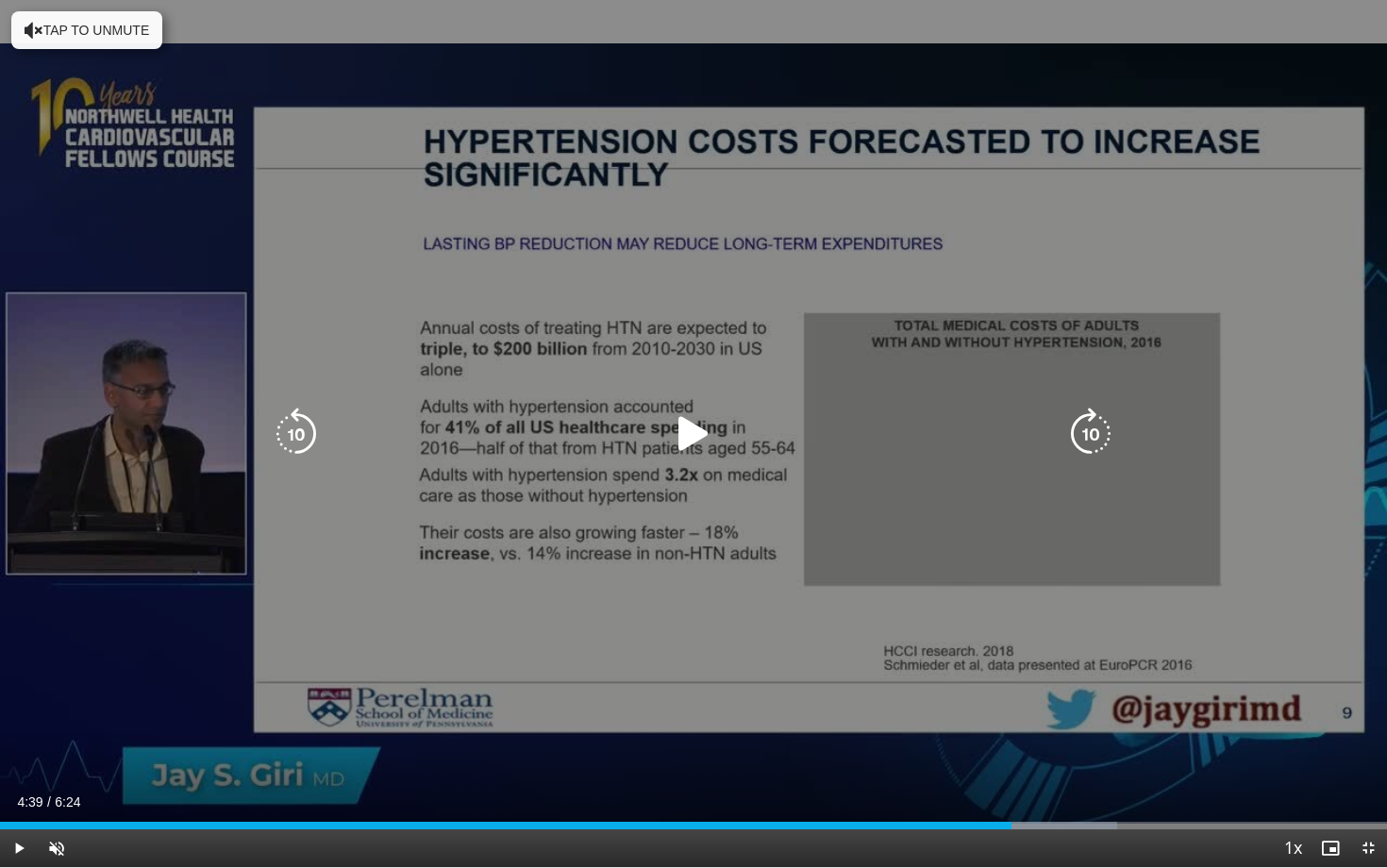 drag, startPoint x: 321, startPoint y: 370, endPoint x: 181, endPoint y: 285, distance: 163.78339 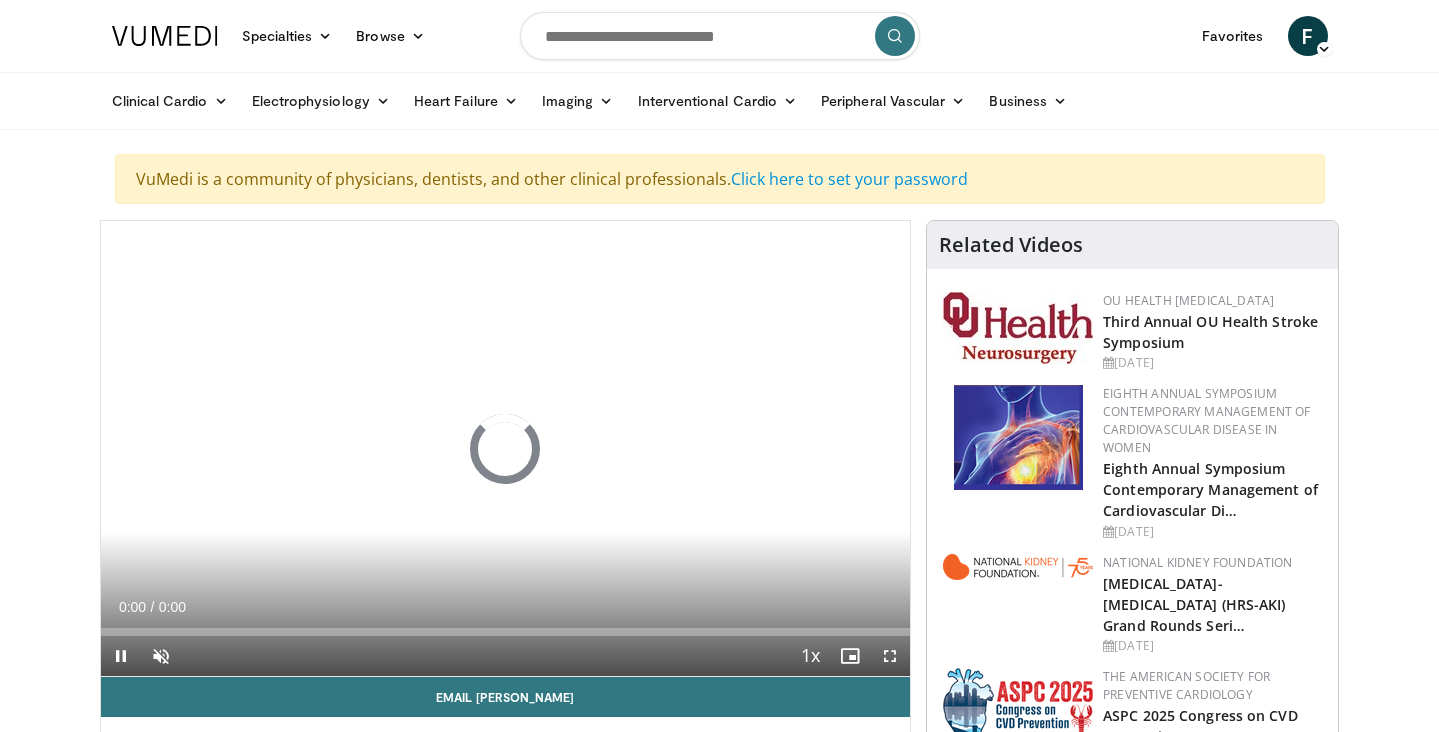 scroll, scrollTop: 0, scrollLeft: 0, axis: both 